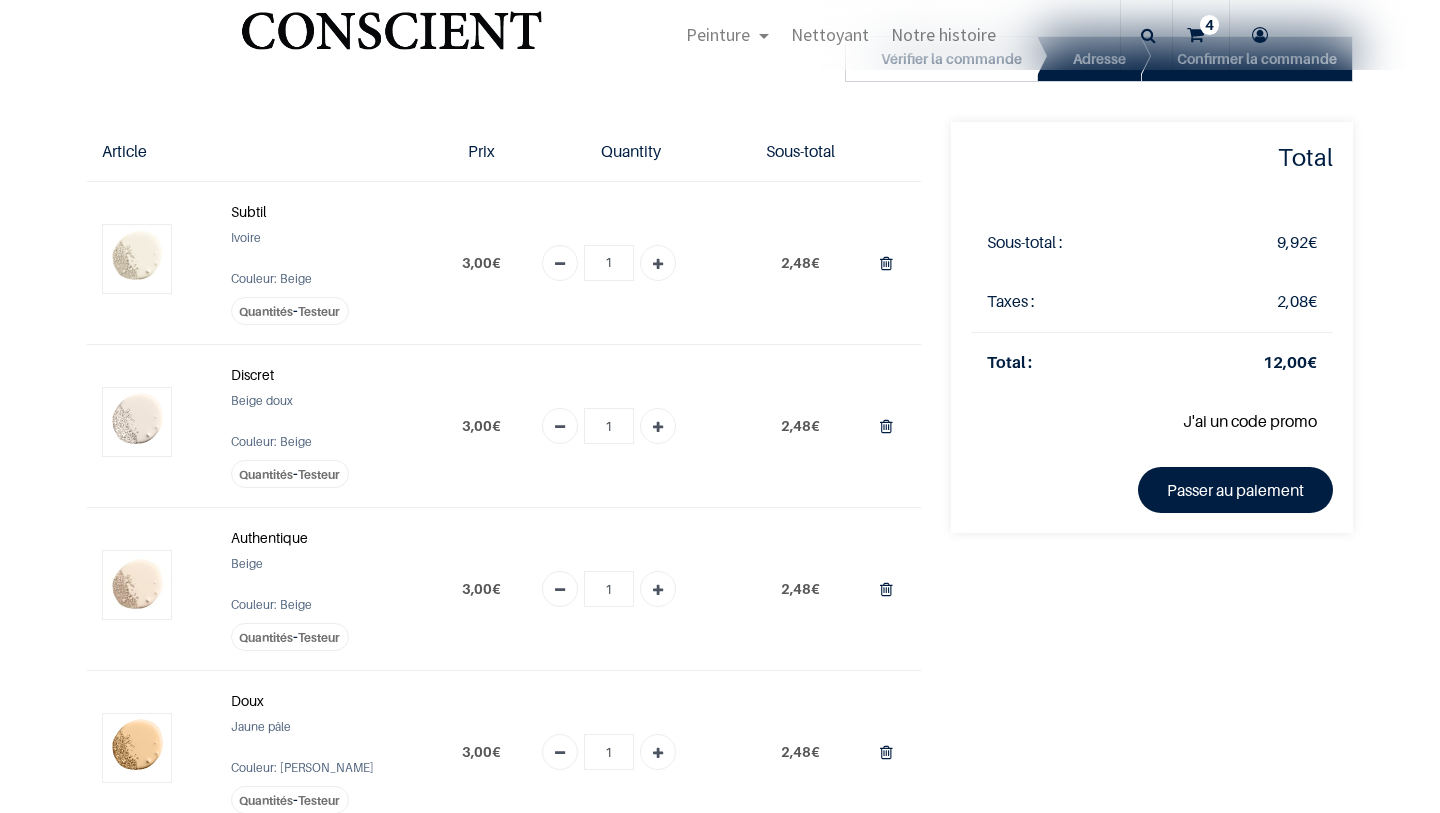 scroll, scrollTop: 0, scrollLeft: 0, axis: both 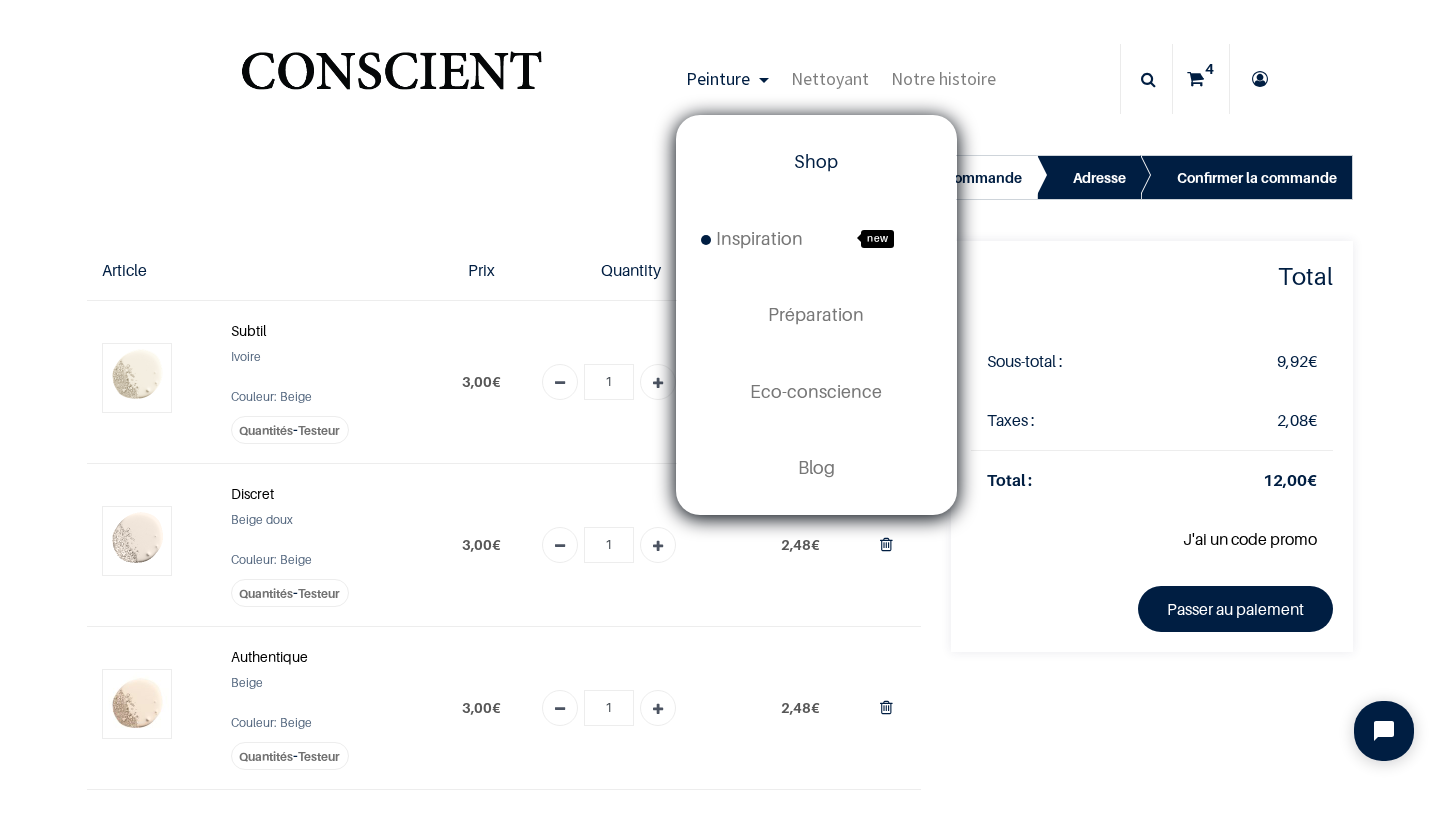 click on "Shop" at bounding box center [816, 162] 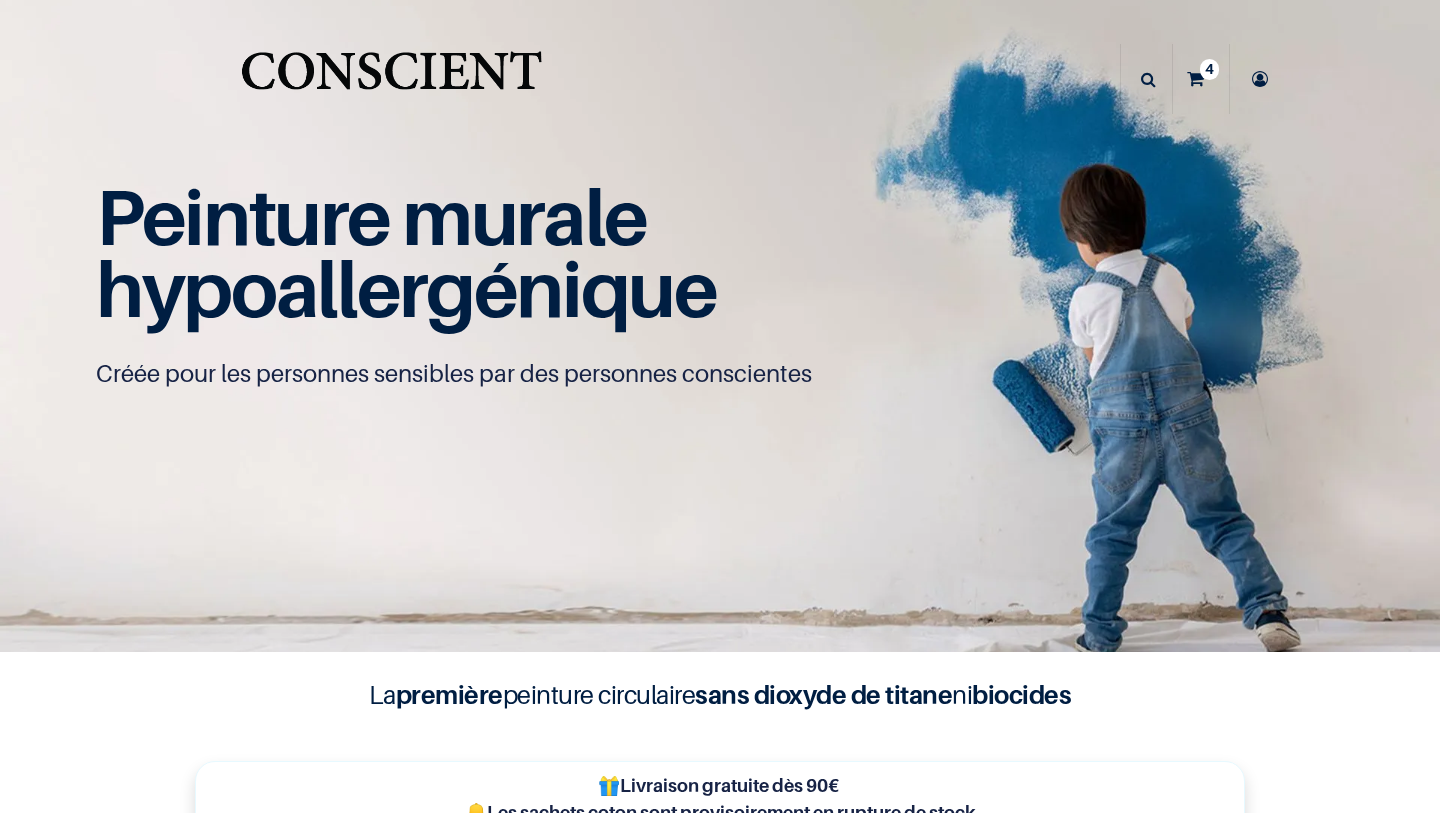 scroll, scrollTop: 0, scrollLeft: 0, axis: both 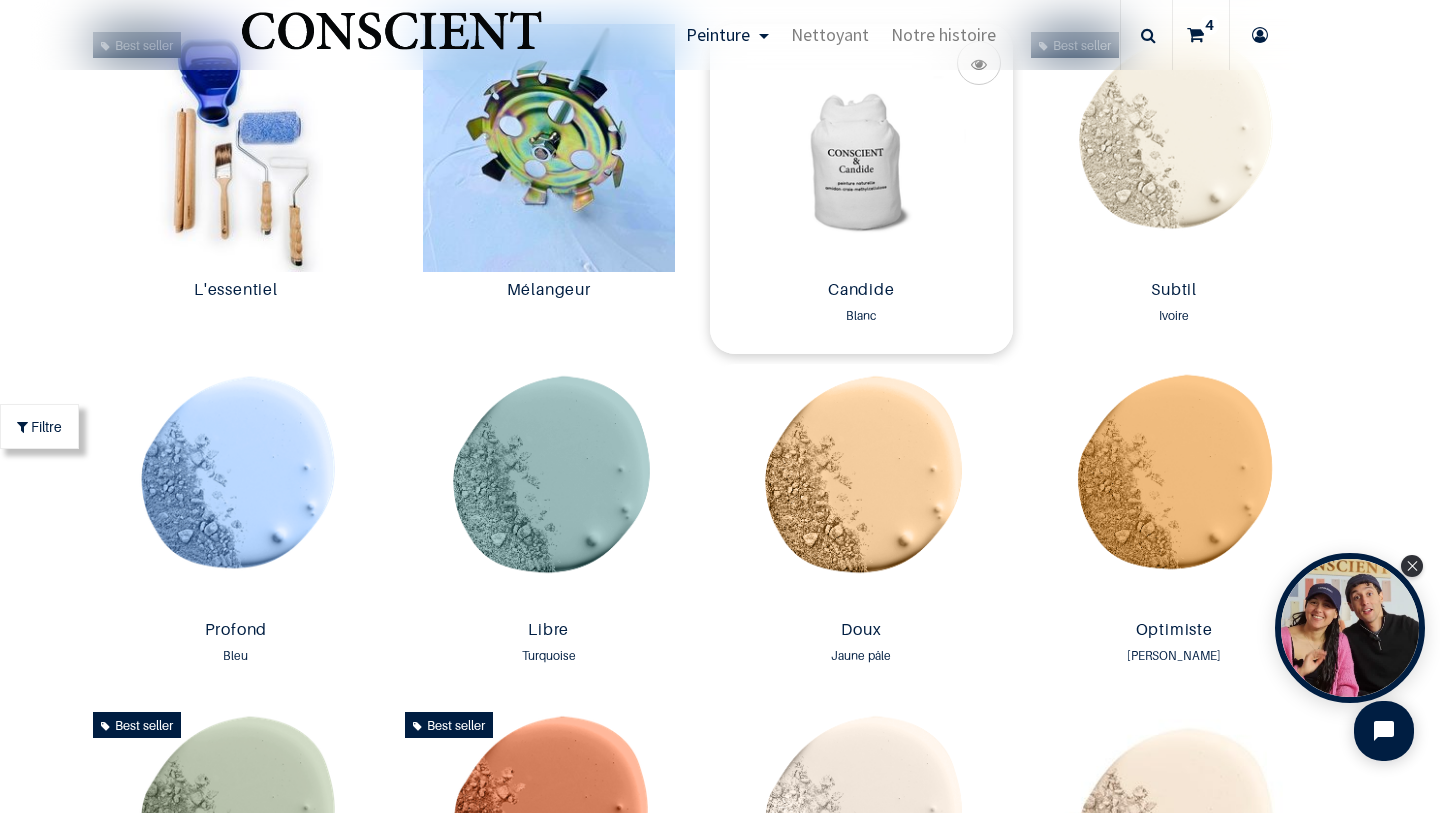 click at bounding box center (861, 148) 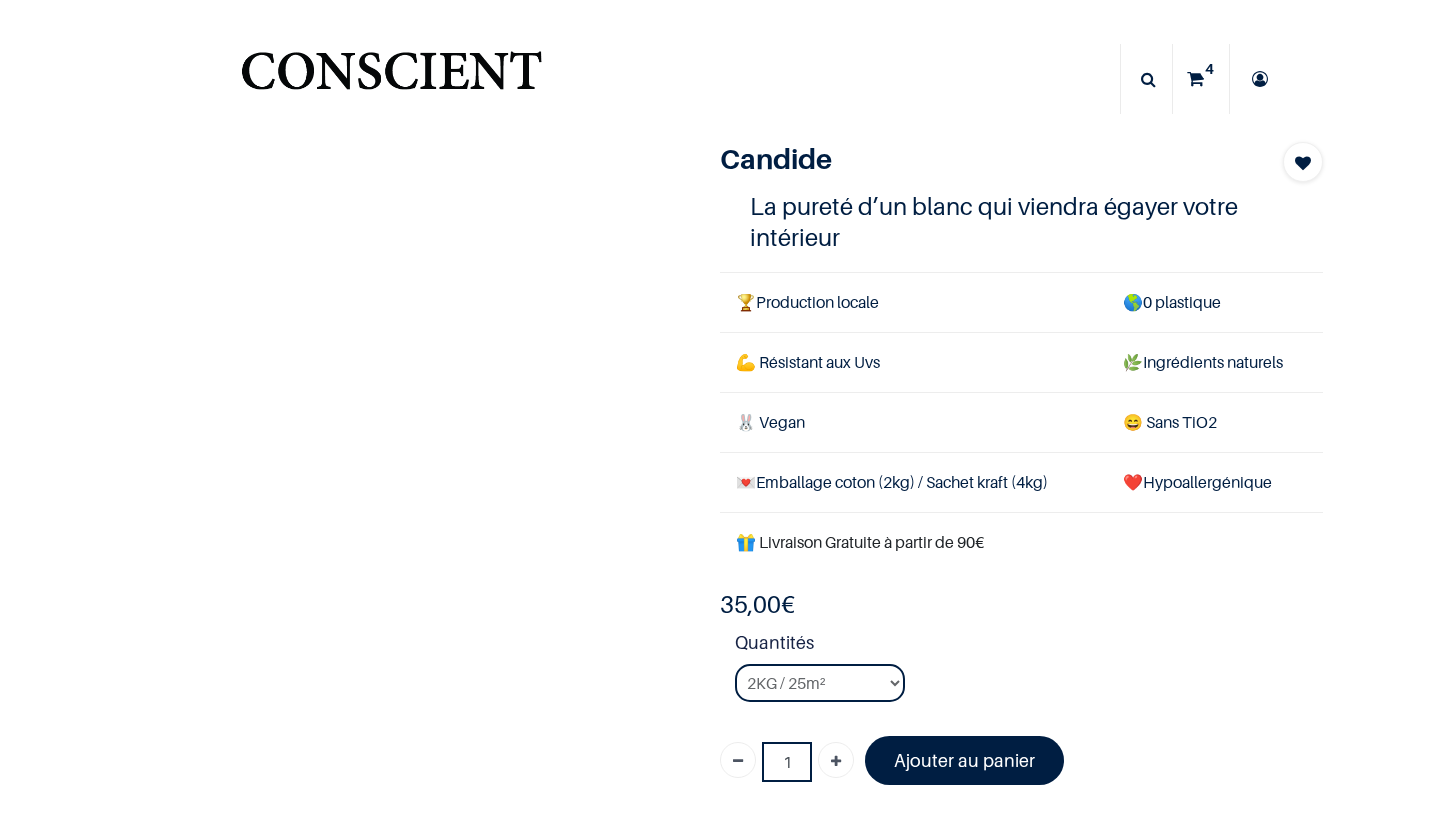 scroll, scrollTop: 0, scrollLeft: 0, axis: both 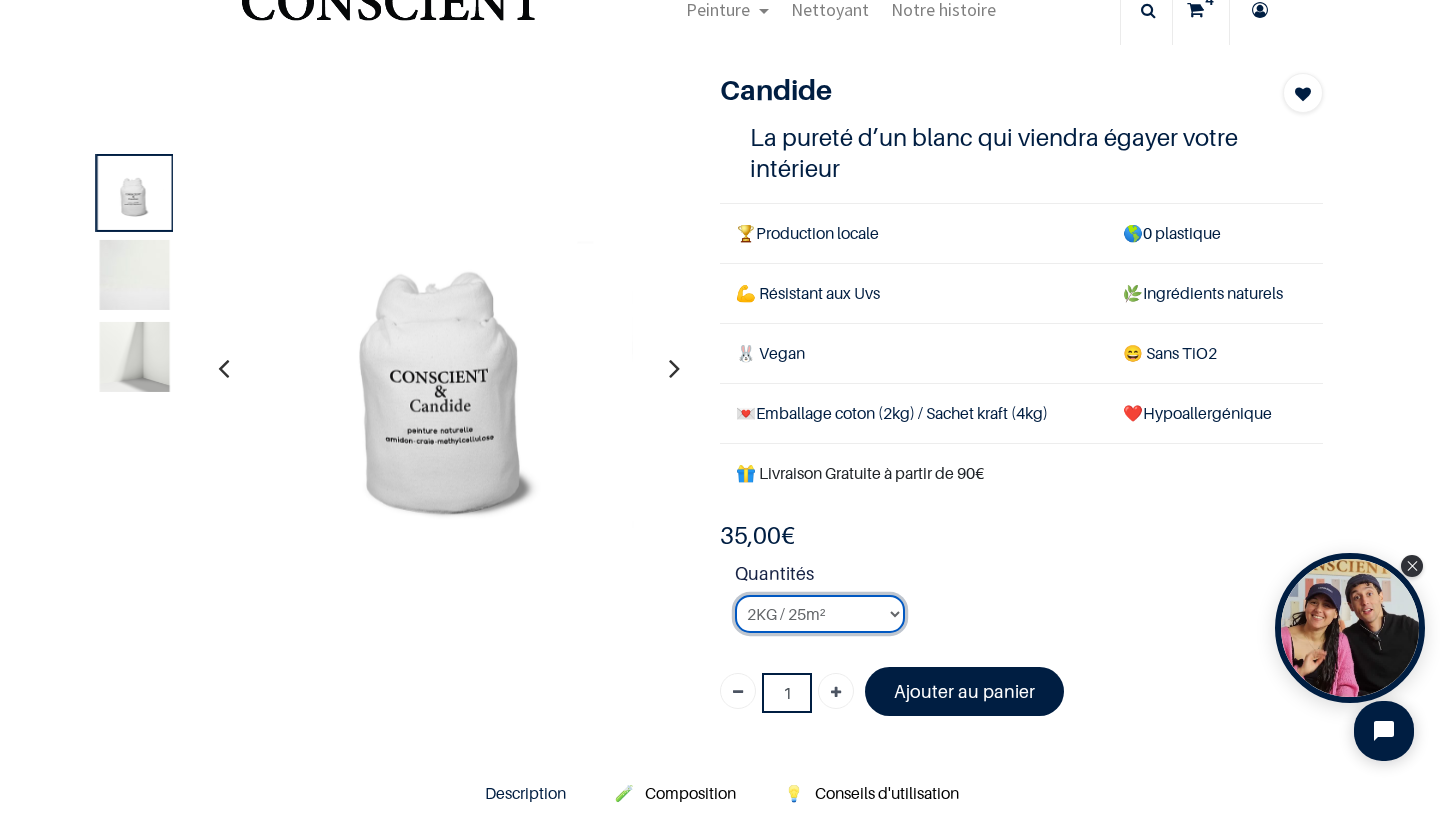 click on "2KG / 25m²
4KG / 50m²
8KG / 100m²
Testeur" at bounding box center (820, 614) 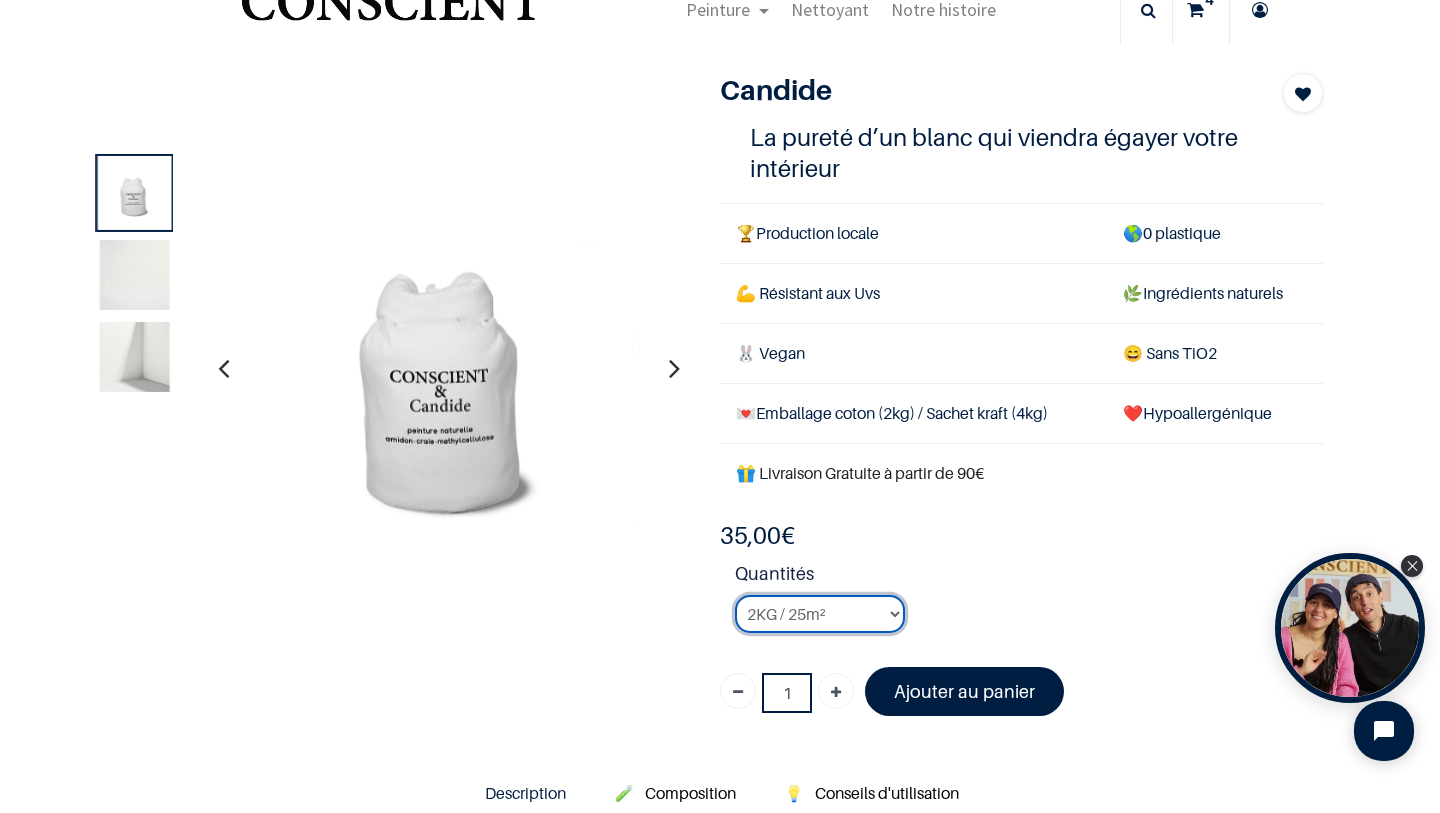 select on "3" 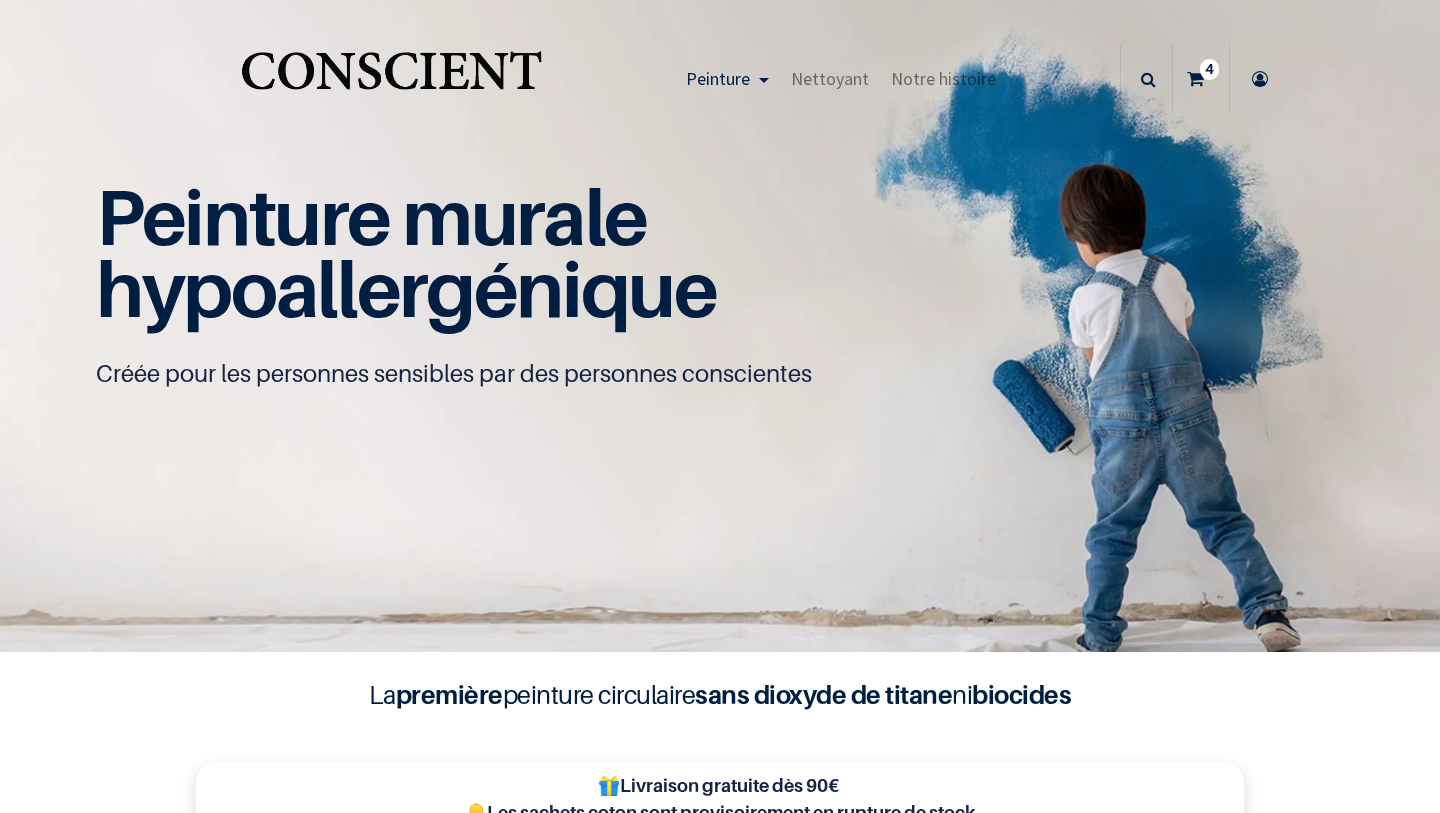 scroll, scrollTop: 0, scrollLeft: 0, axis: both 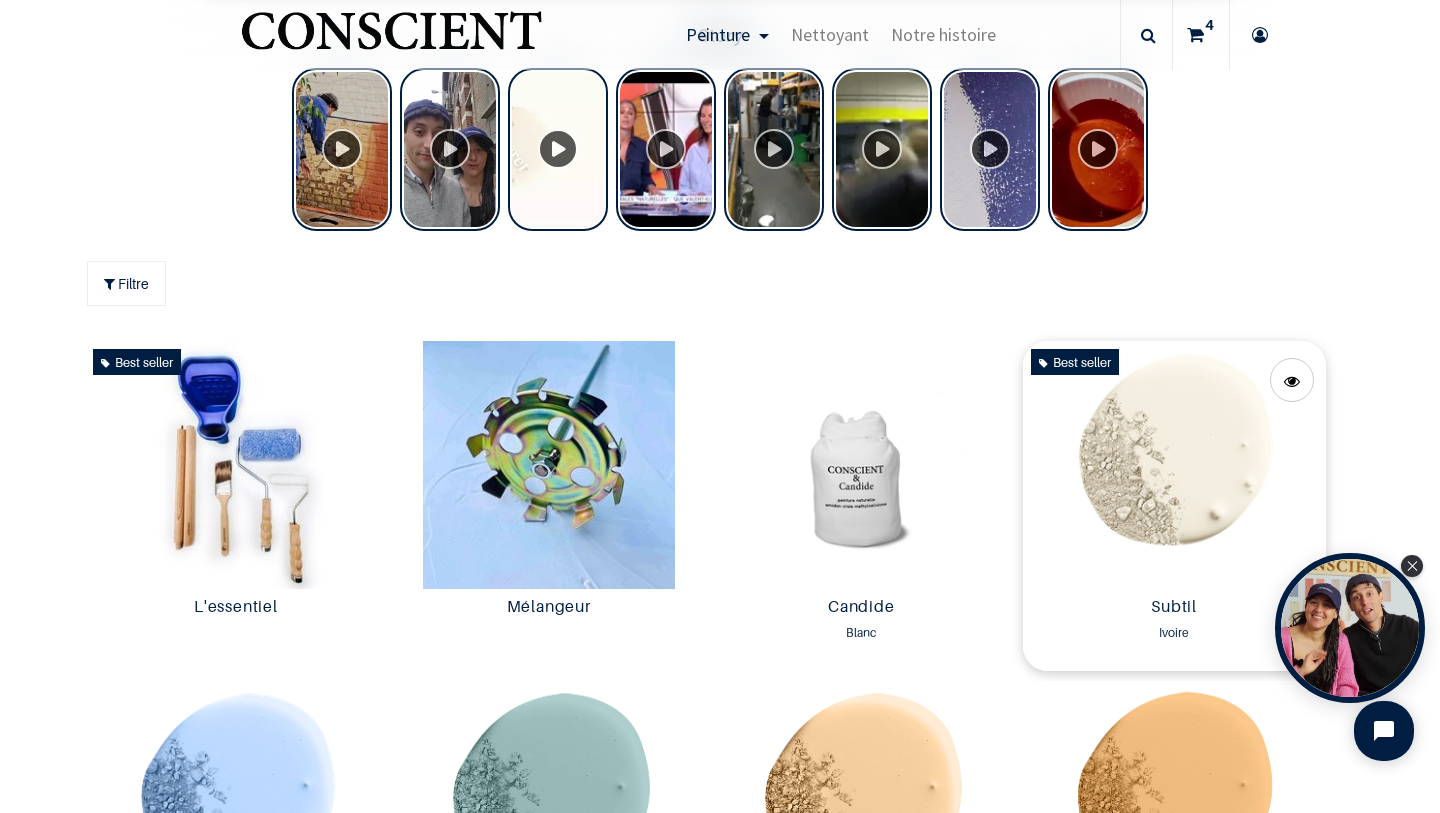 click at bounding box center [1174, 465] 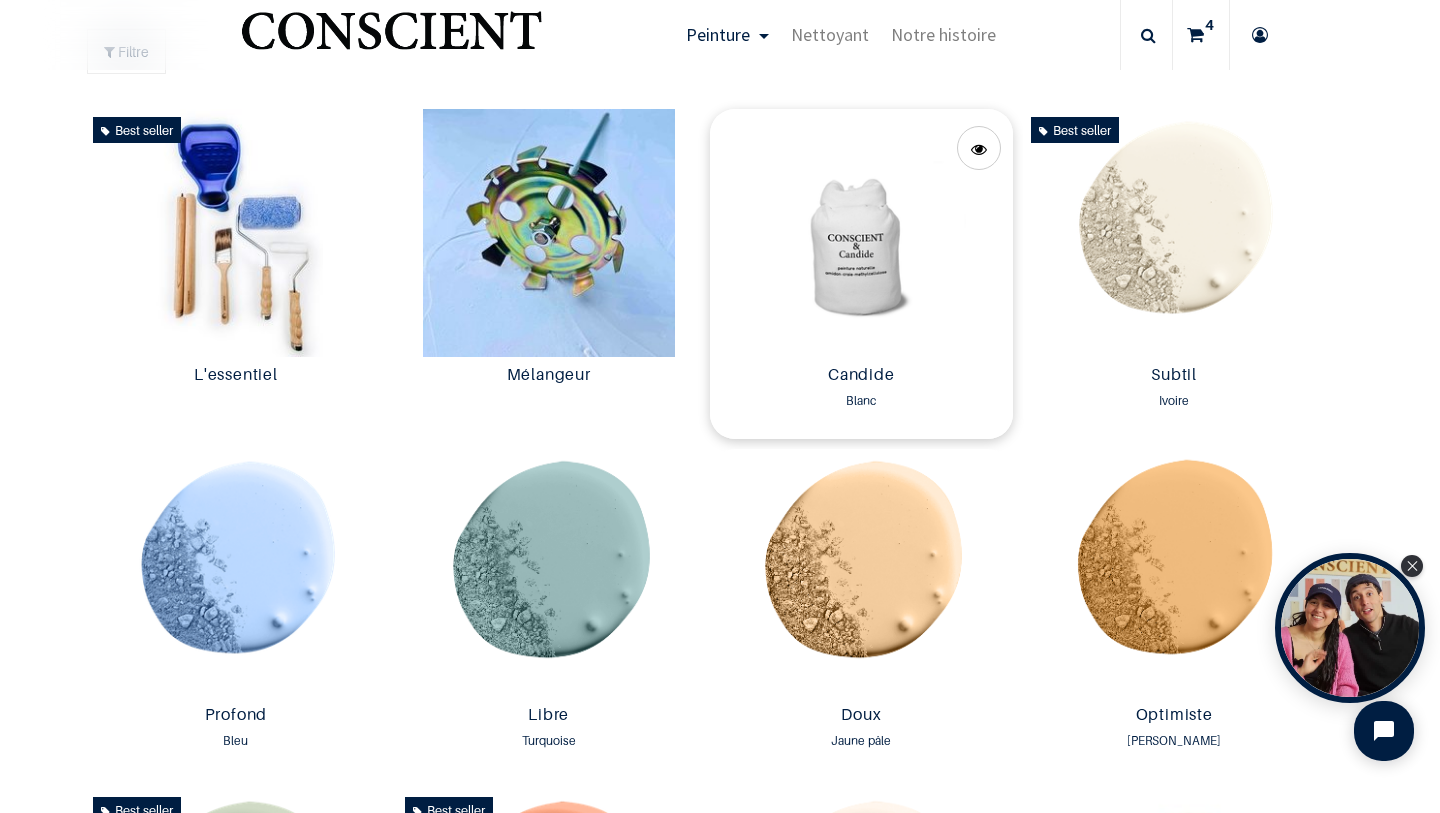 scroll, scrollTop: 1123, scrollLeft: 0, axis: vertical 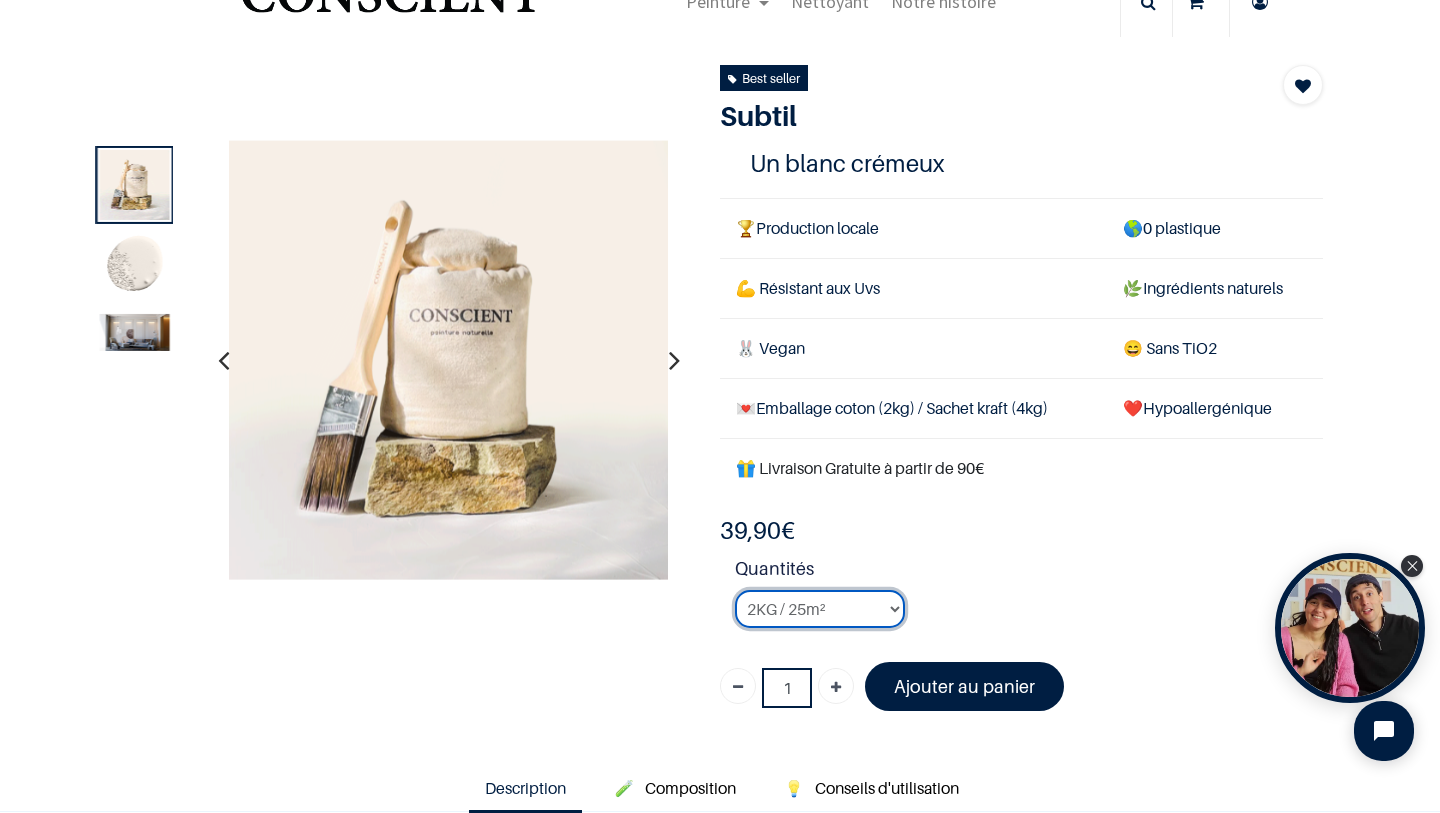 click on "2KG / 25m²
4KG / 50m²
8KG / 100m²
Testeur" at bounding box center (820, 609) 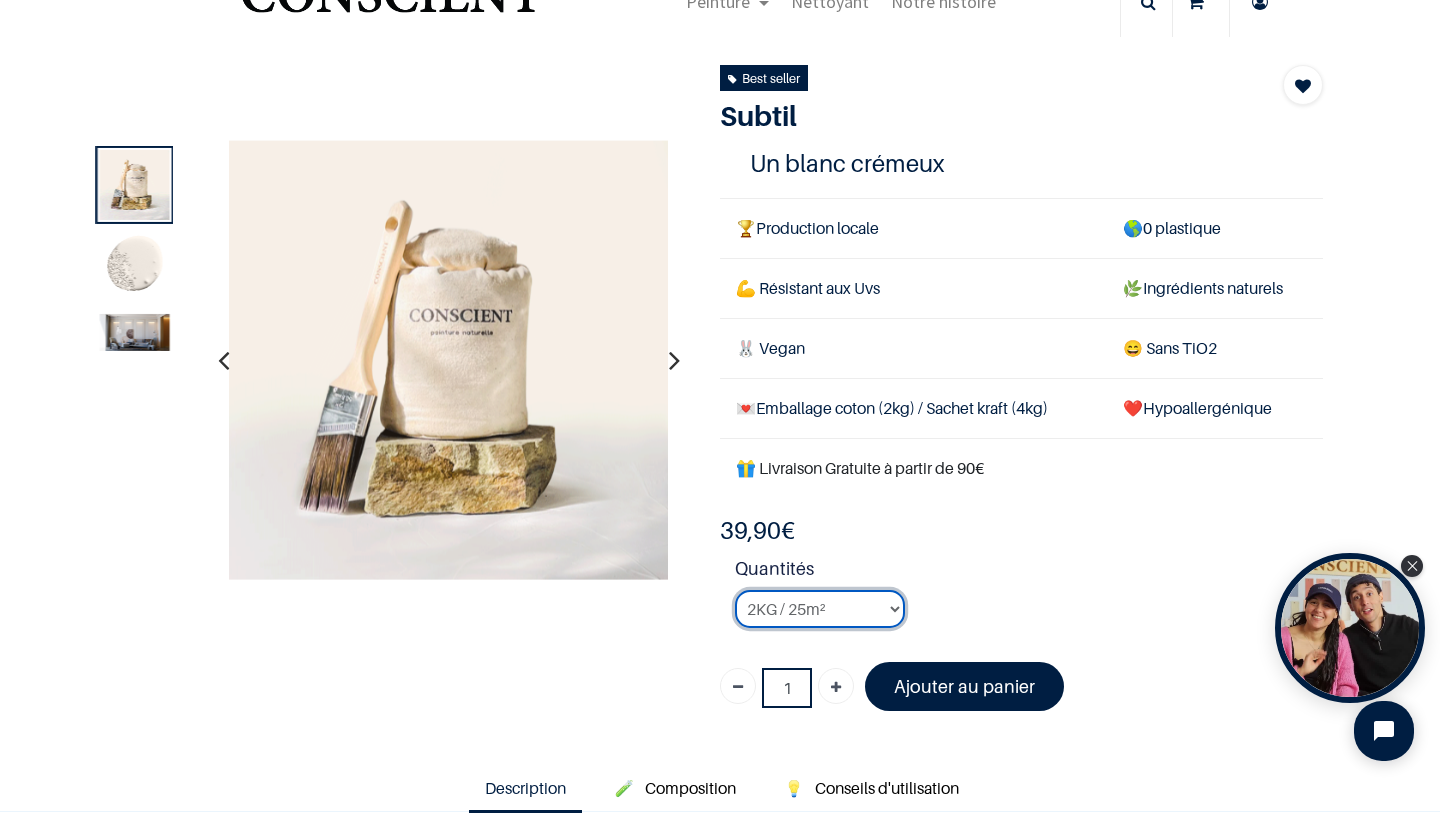 select on "127" 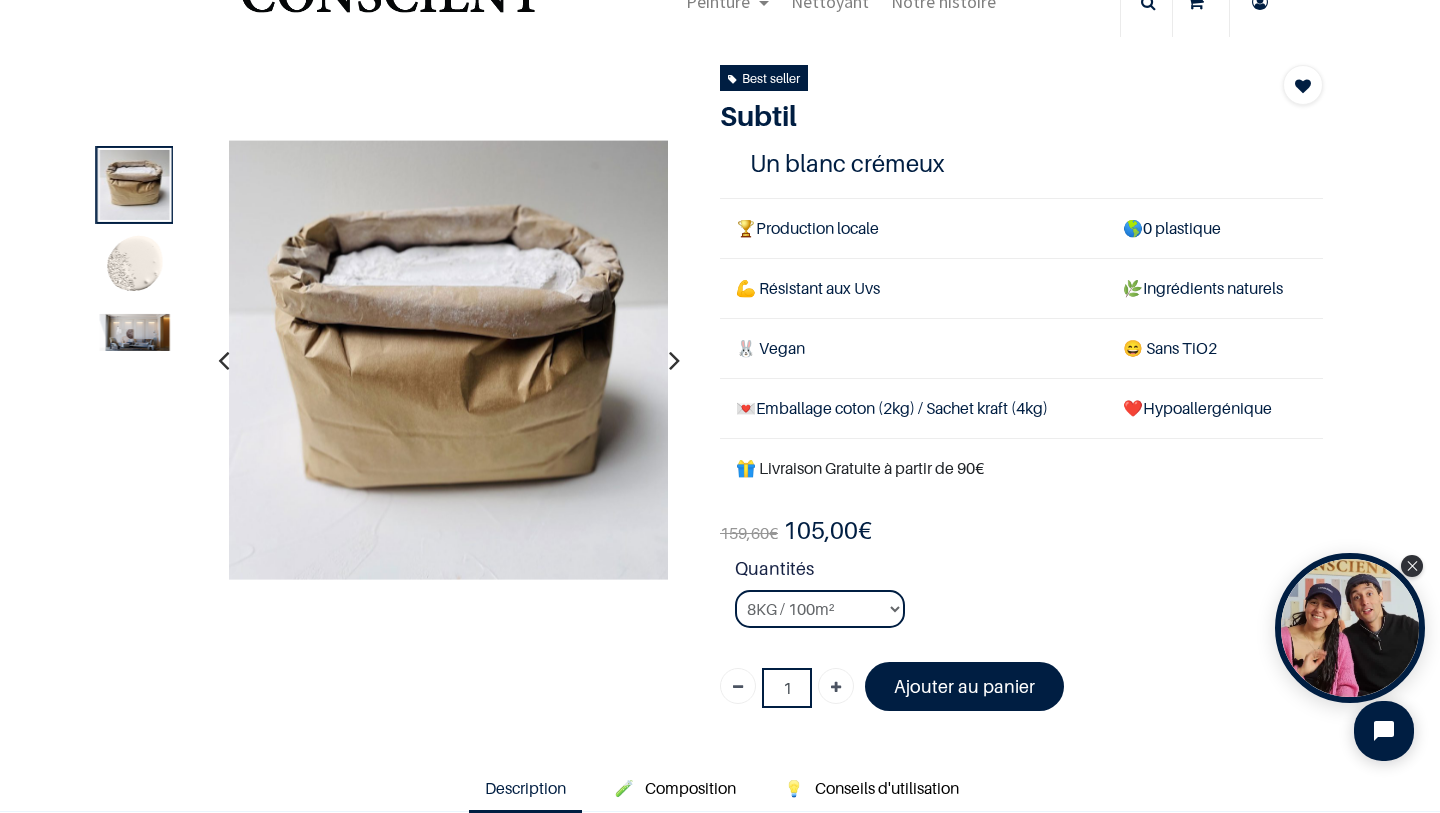click on "159,60  €
105,00  €
39.9
EUR
39,90  €" at bounding box center [1021, 531] 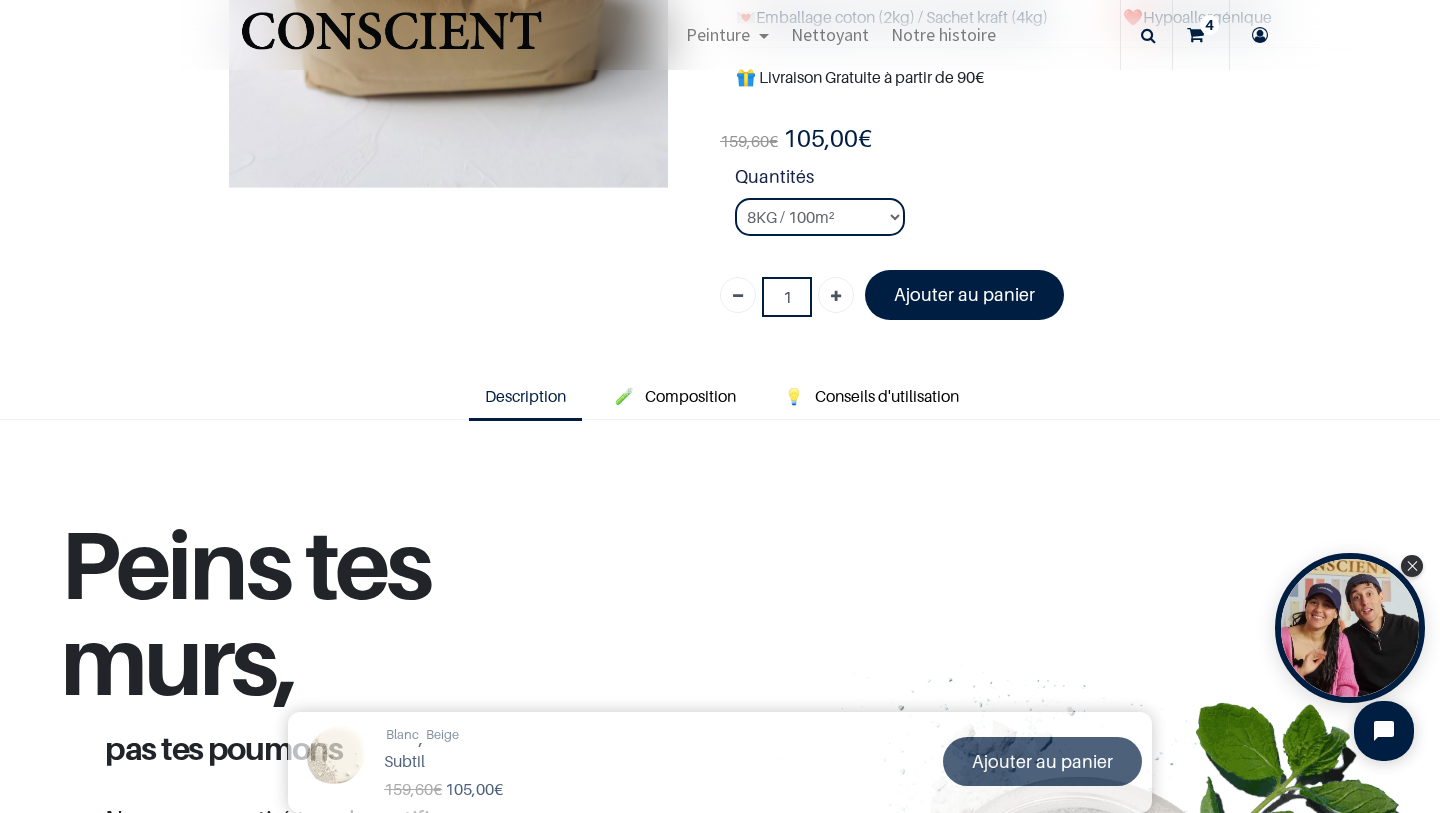scroll, scrollTop: 353, scrollLeft: 0, axis: vertical 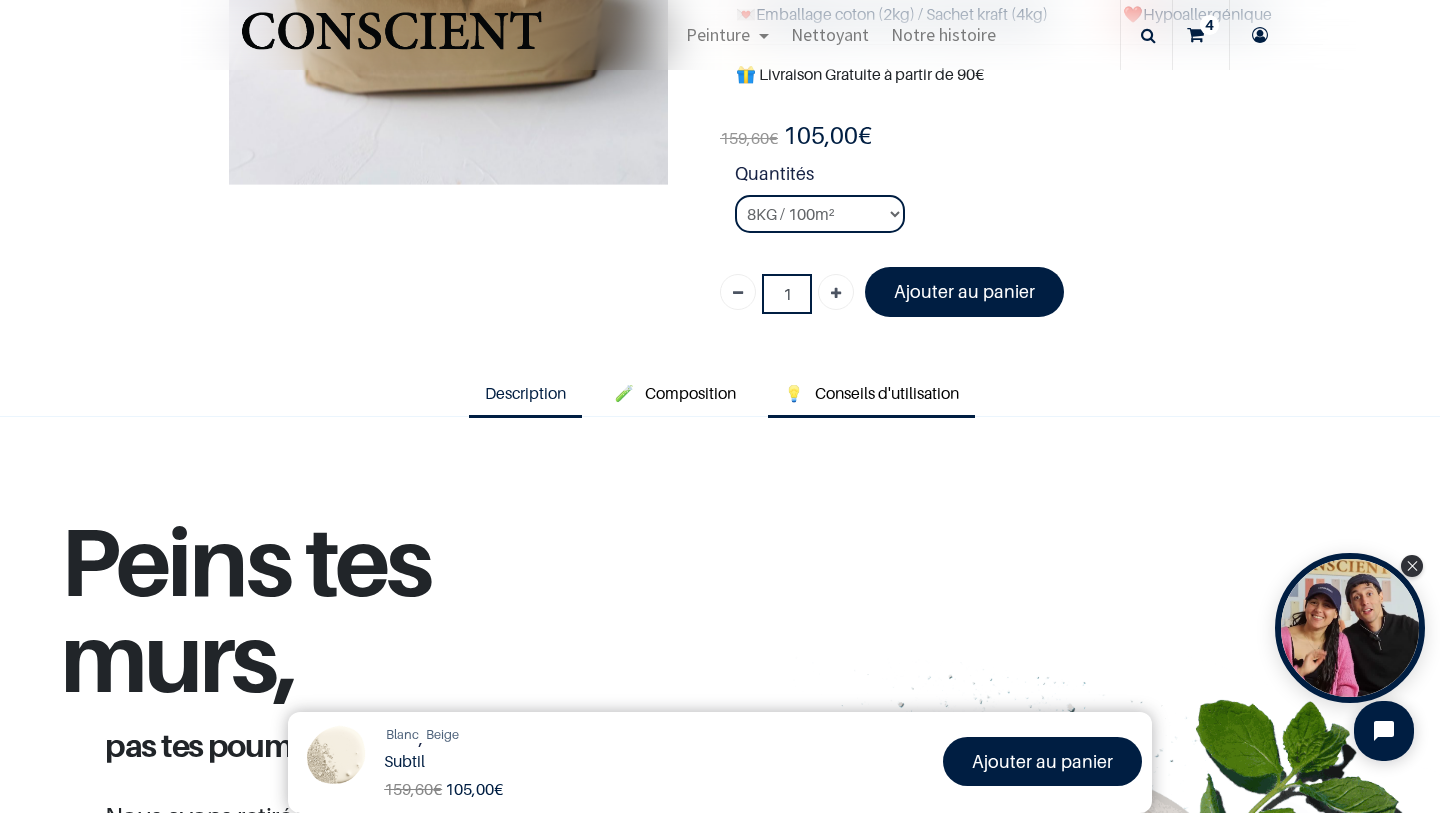 click on "💡
Conseils d'utilisation" at bounding box center [871, 395] 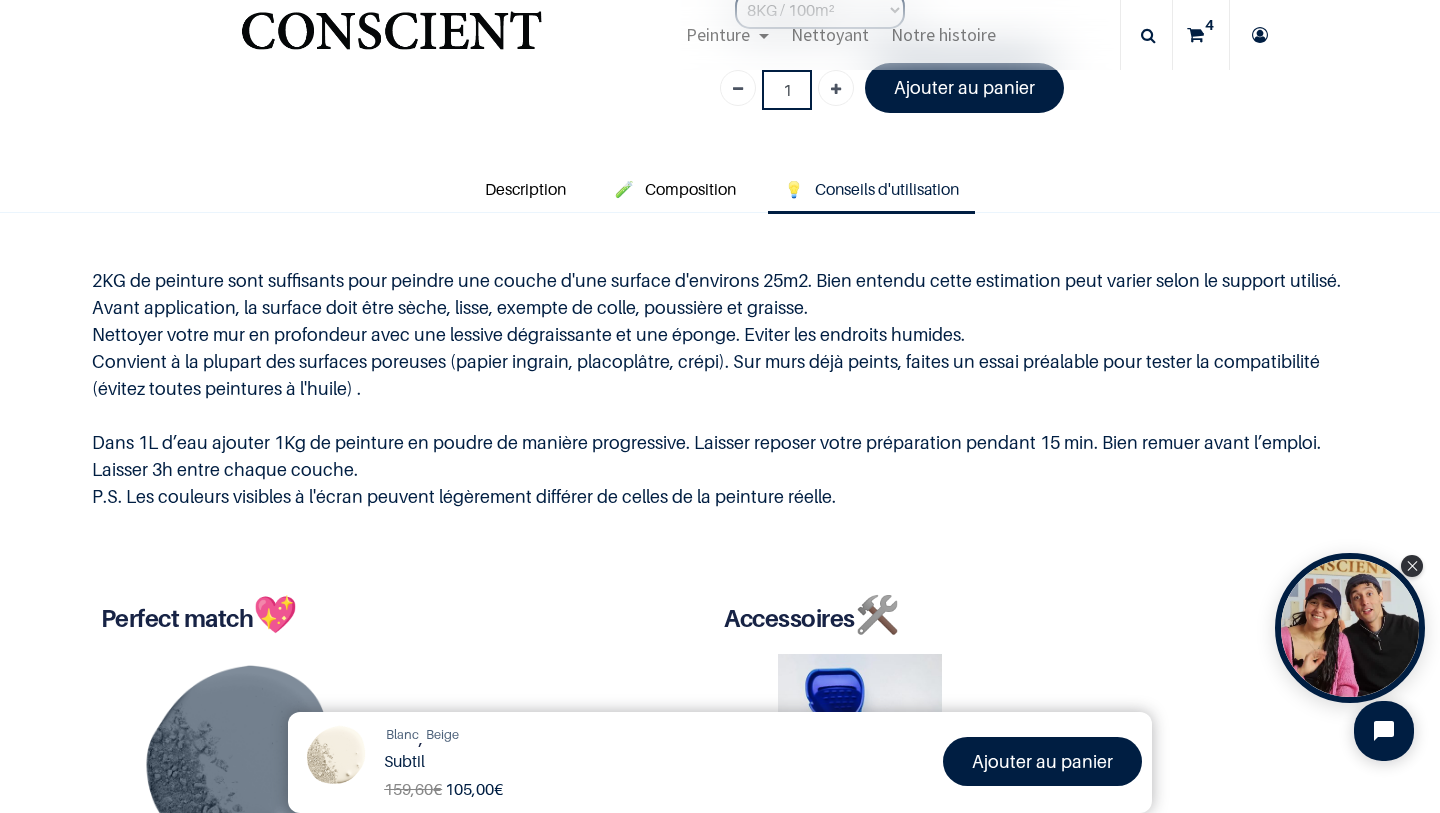 scroll, scrollTop: 564, scrollLeft: 0, axis: vertical 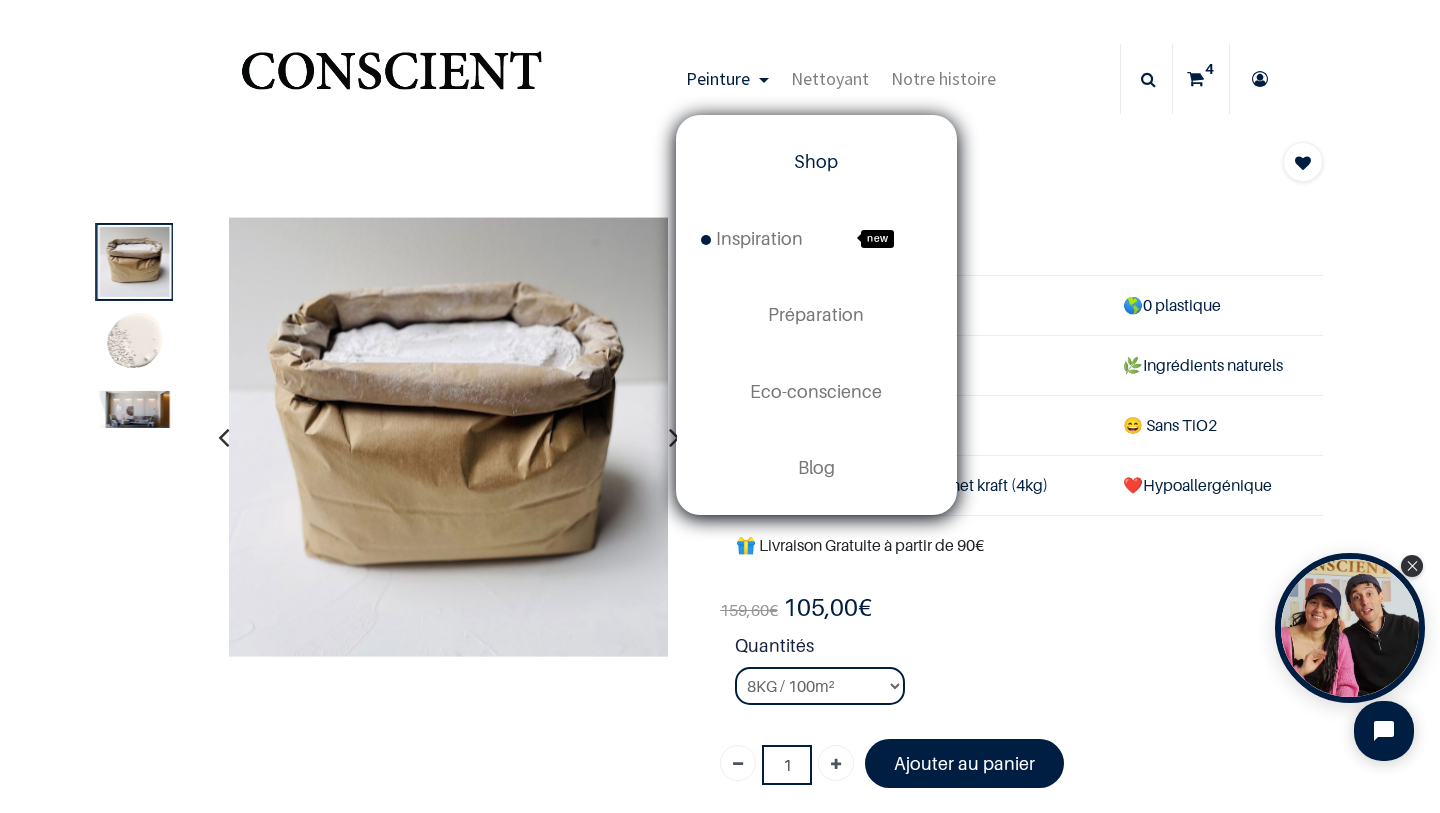 click on "Shop" at bounding box center [816, 162] 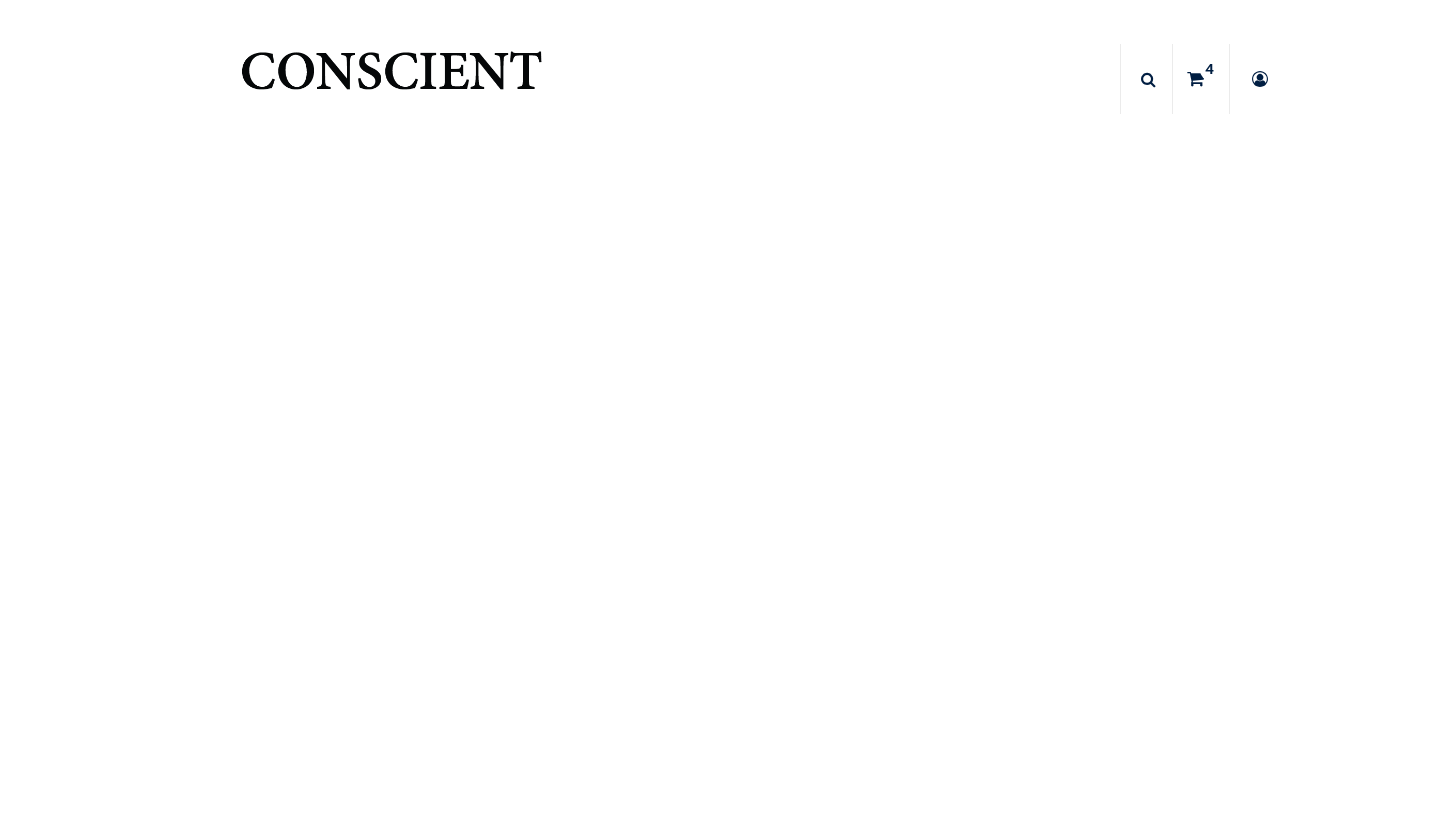 scroll, scrollTop: 0, scrollLeft: 0, axis: both 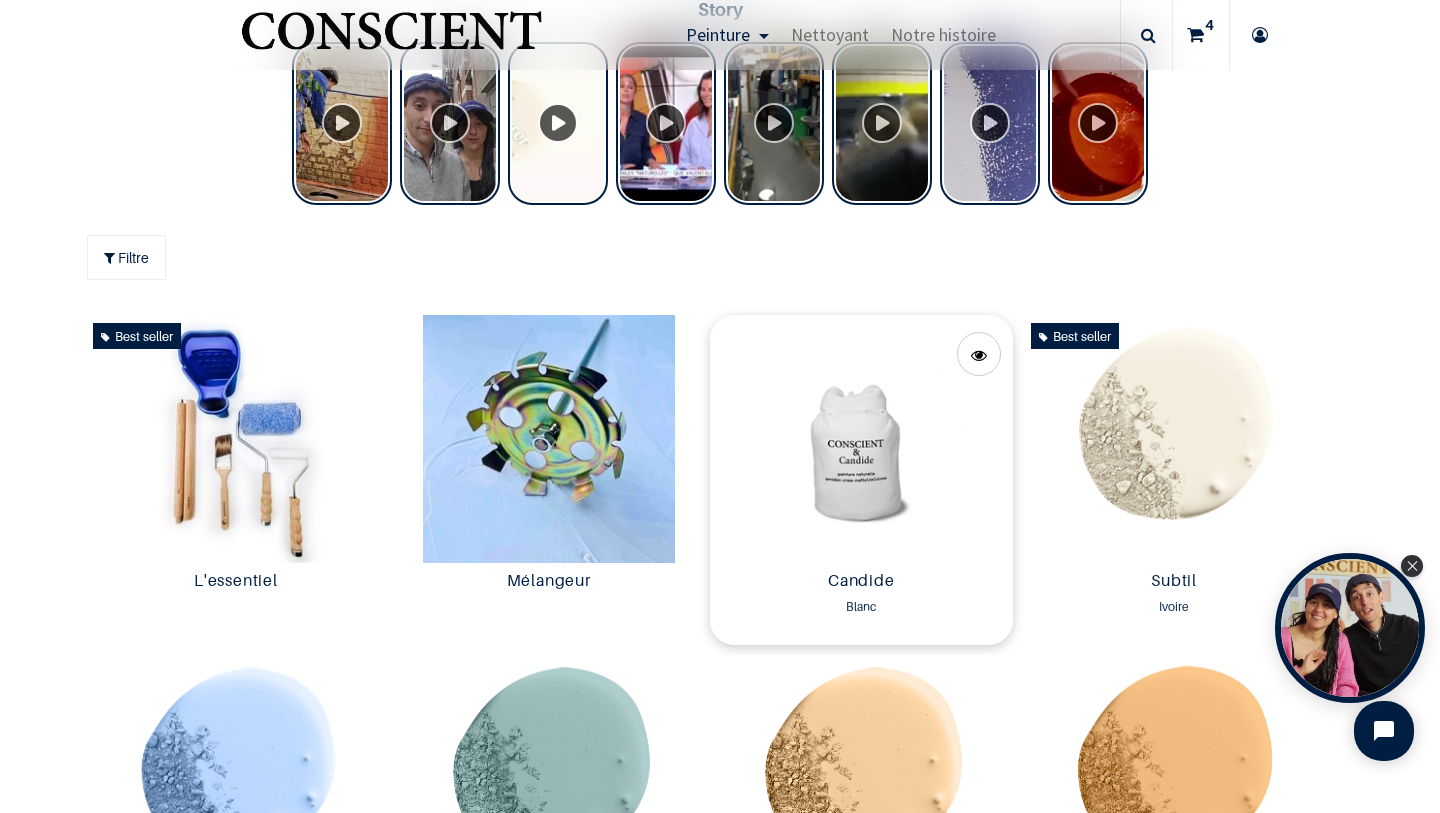 click at bounding box center (861, 439) 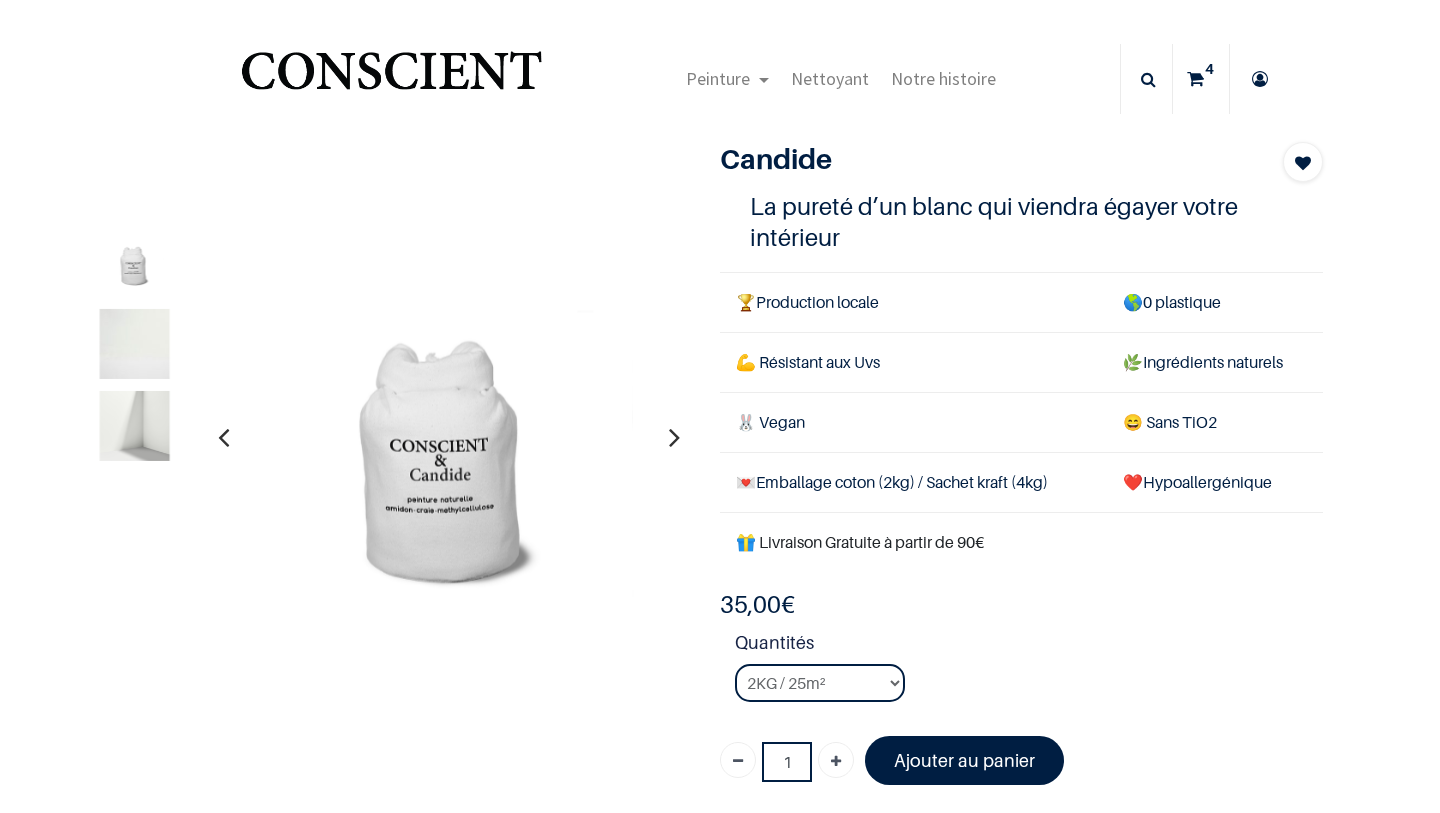 scroll, scrollTop: 0, scrollLeft: 0, axis: both 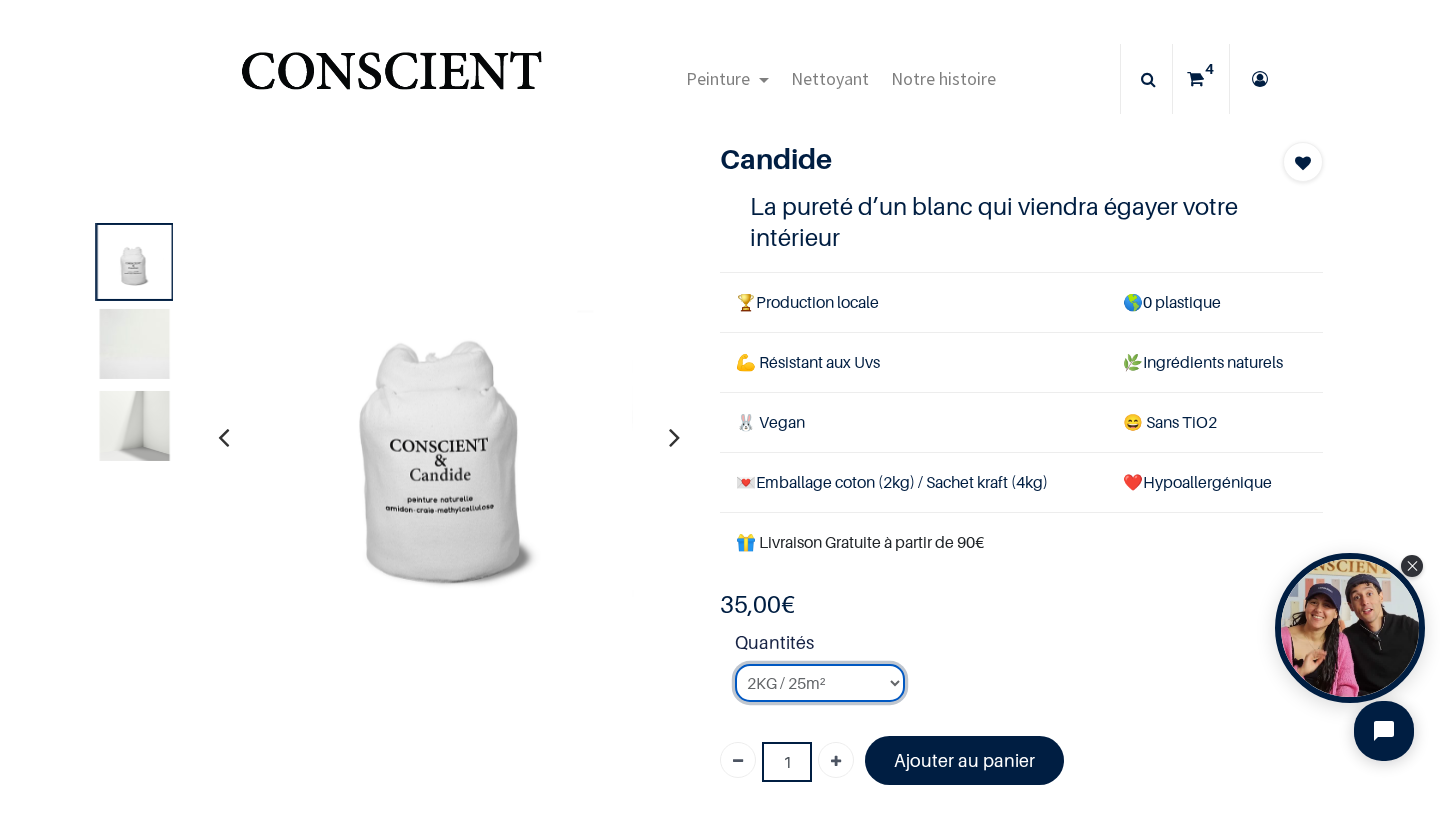 click on "2KG / 25m²
4KG / 50m²
8KG / 100m²
Testeur" at bounding box center [820, 683] 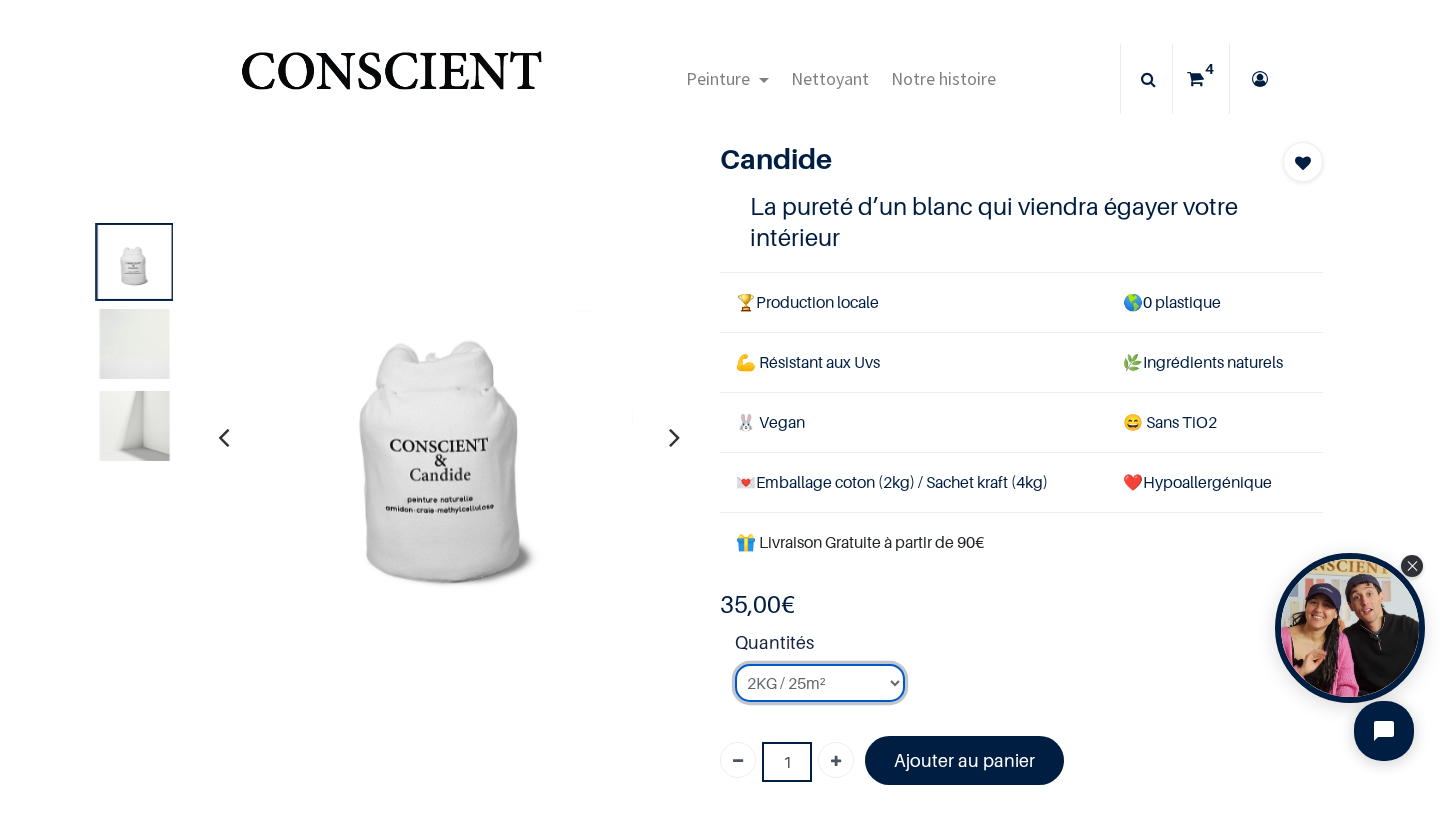 select on "3" 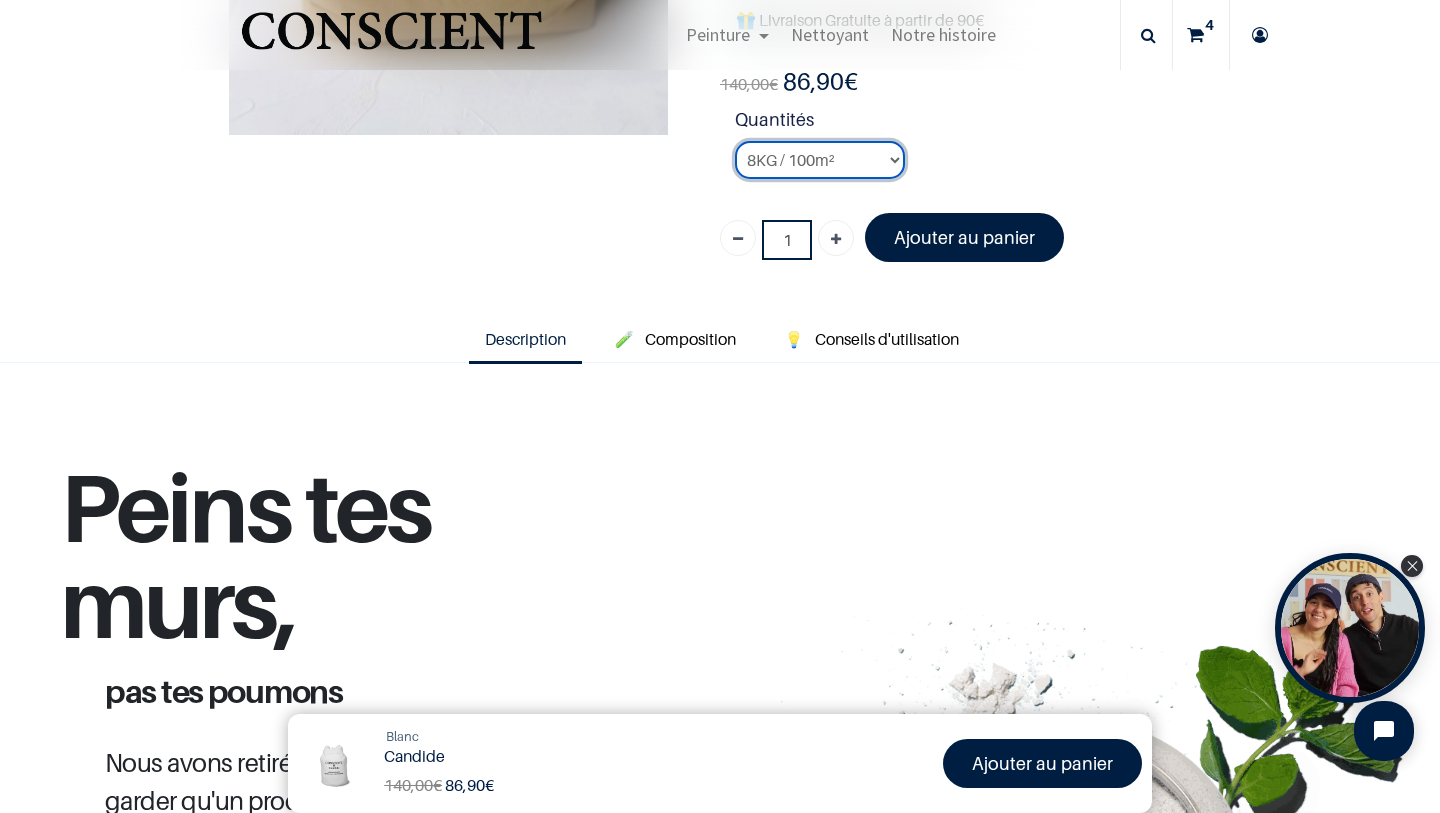 scroll, scrollTop: 263, scrollLeft: 0, axis: vertical 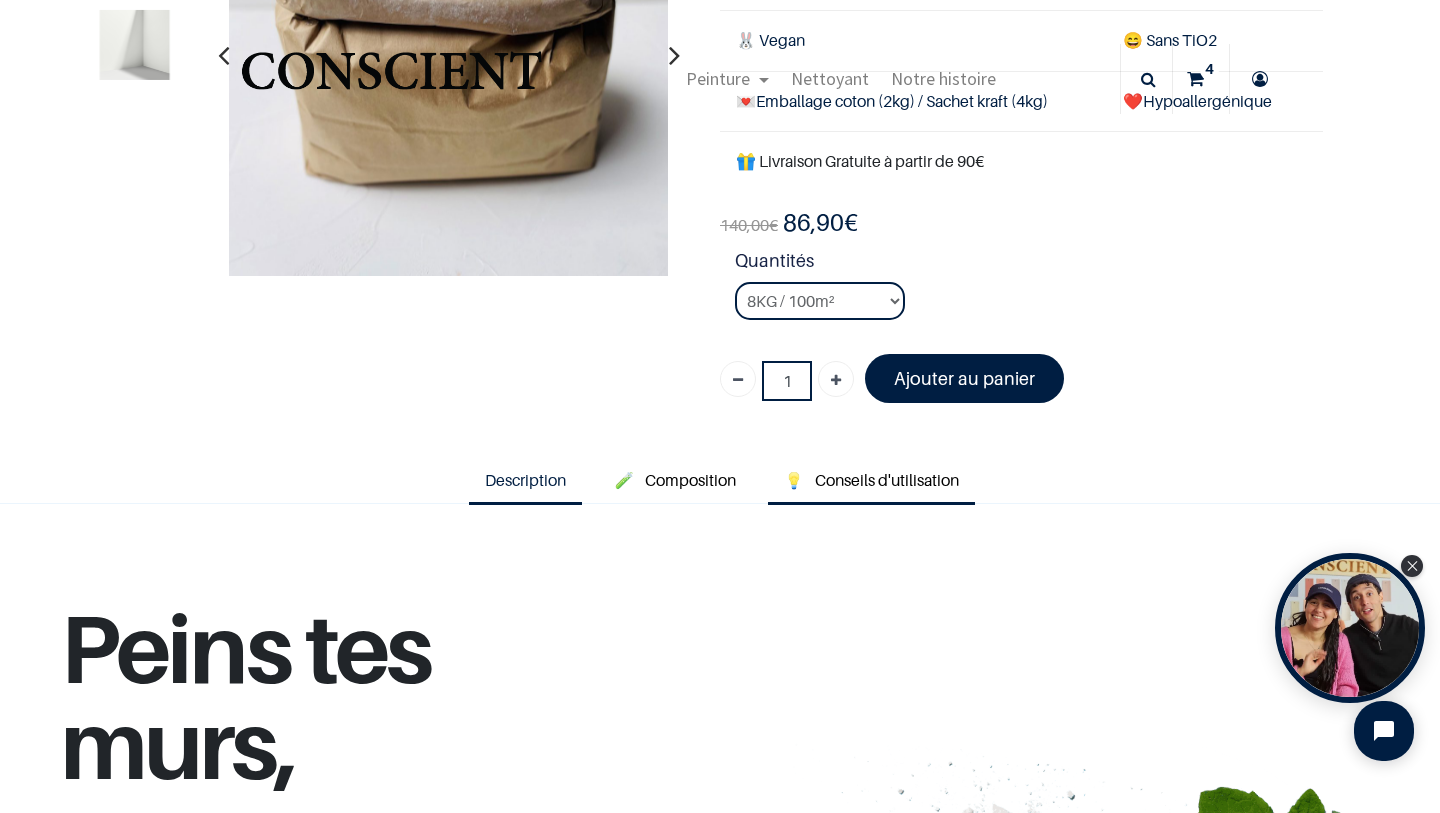 click on "Conseils d'utilisation" at bounding box center [887, 480] 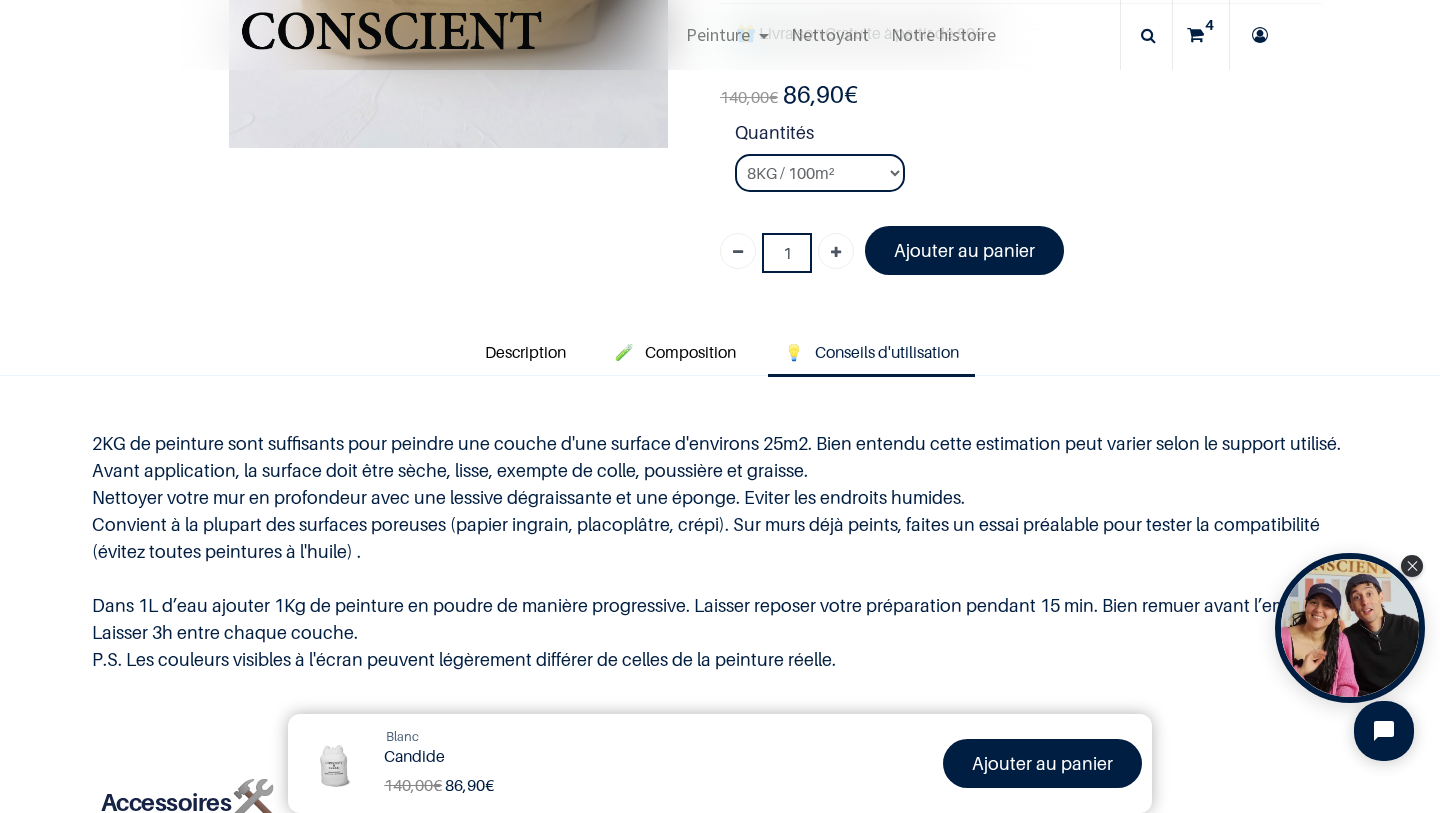scroll, scrollTop: 393, scrollLeft: 0, axis: vertical 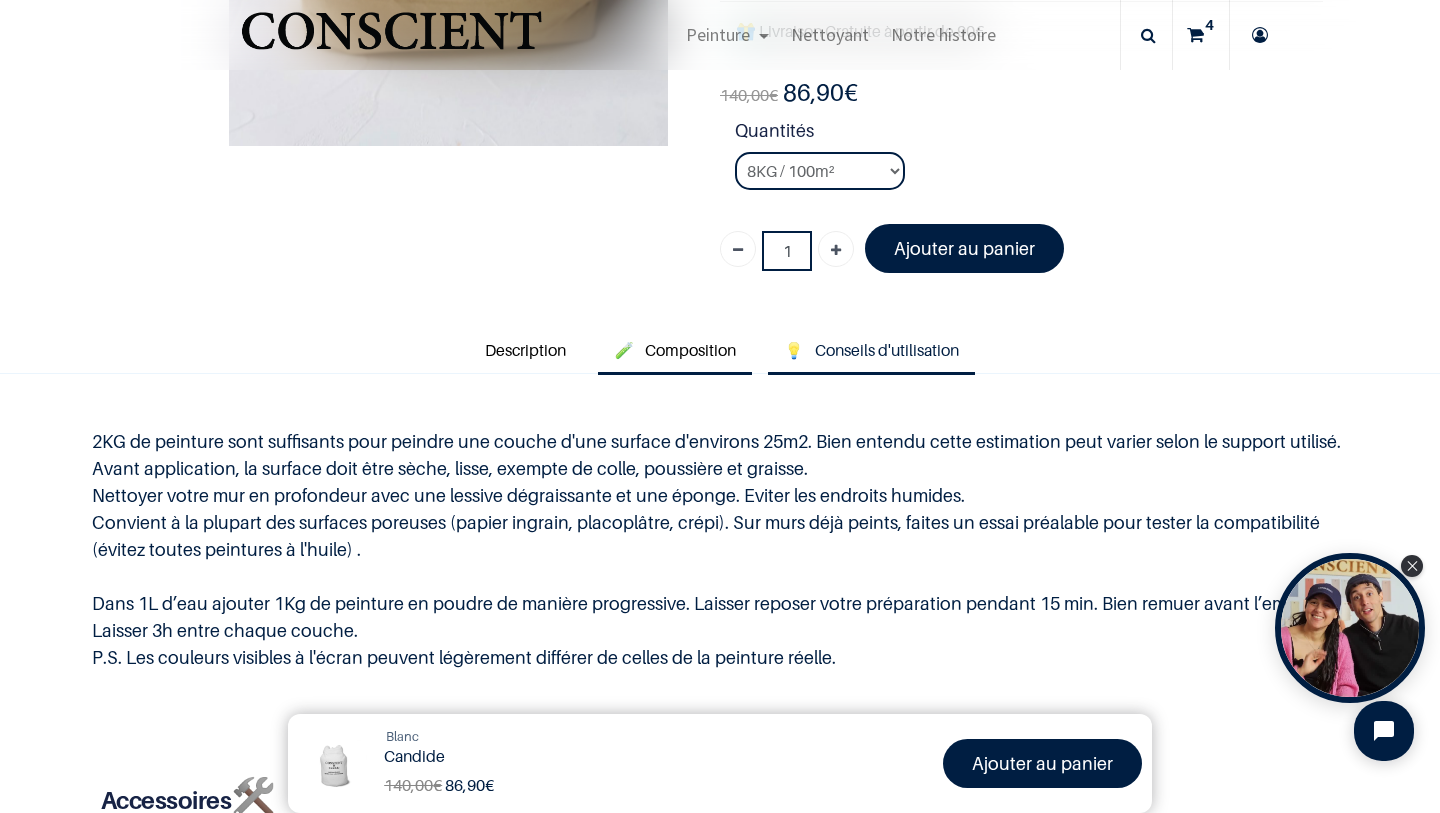 click on "🧪
Composition" at bounding box center [675, 352] 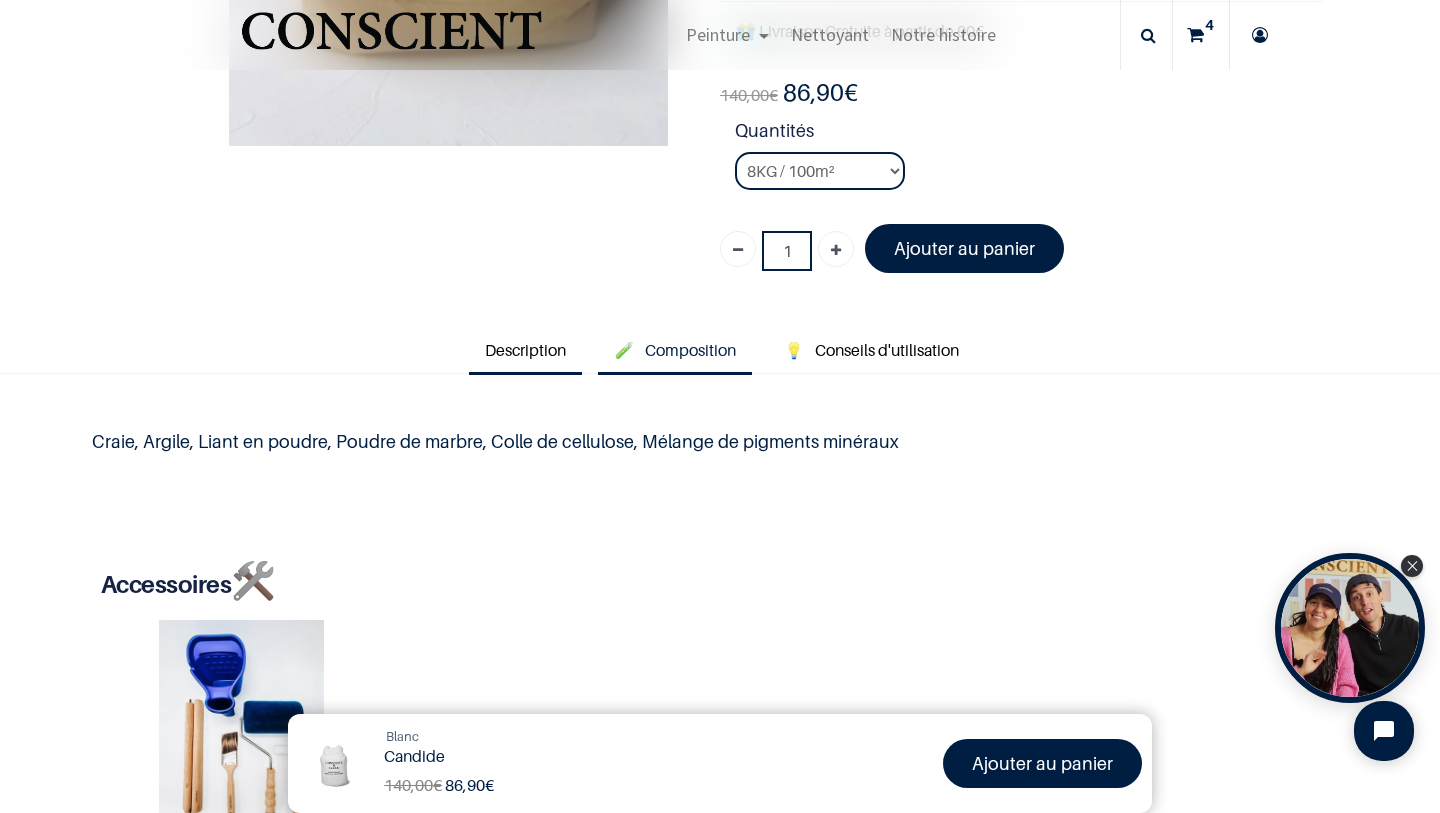 click on "Description" at bounding box center (525, 350) 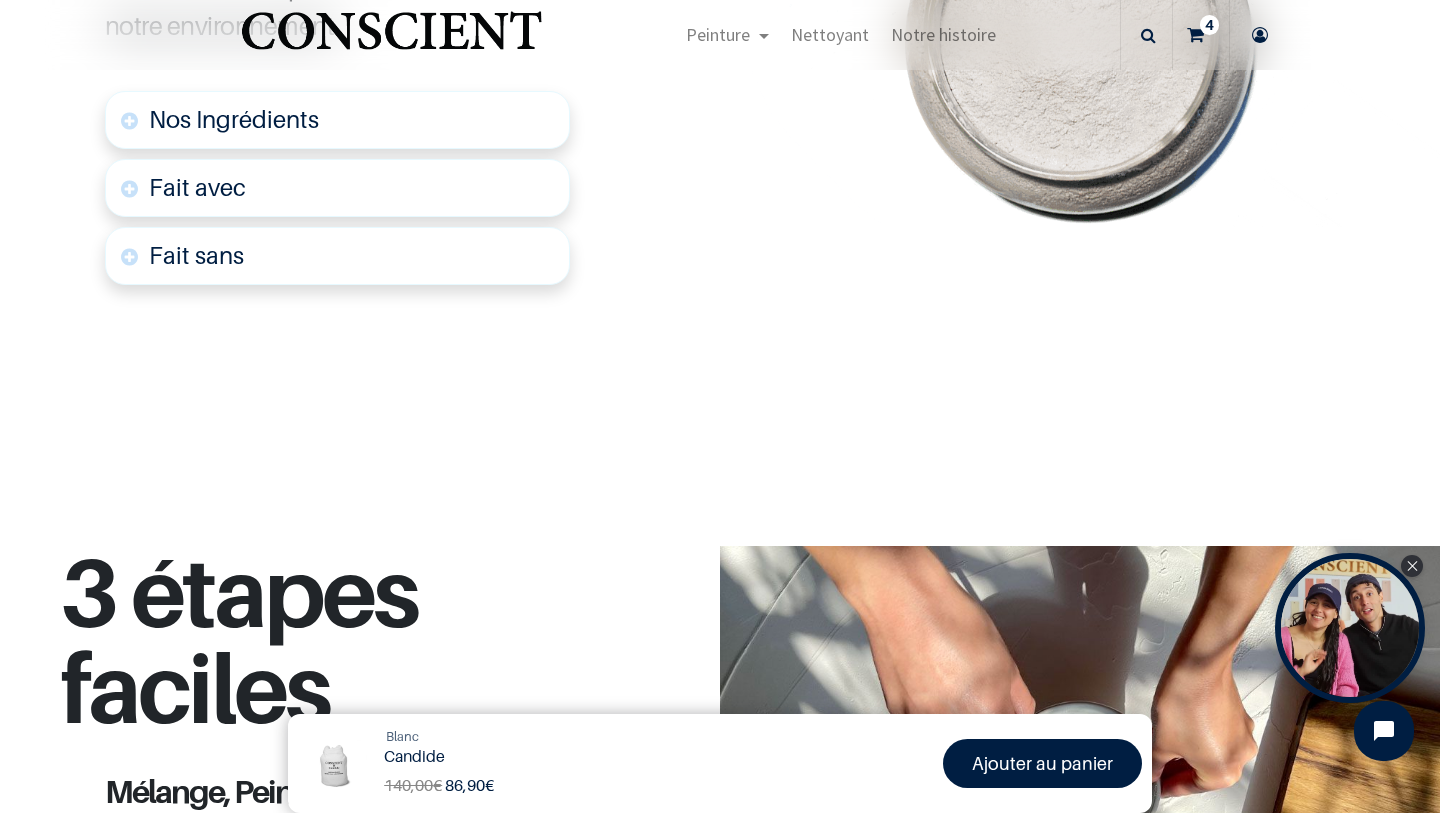 scroll, scrollTop: 1257, scrollLeft: 0, axis: vertical 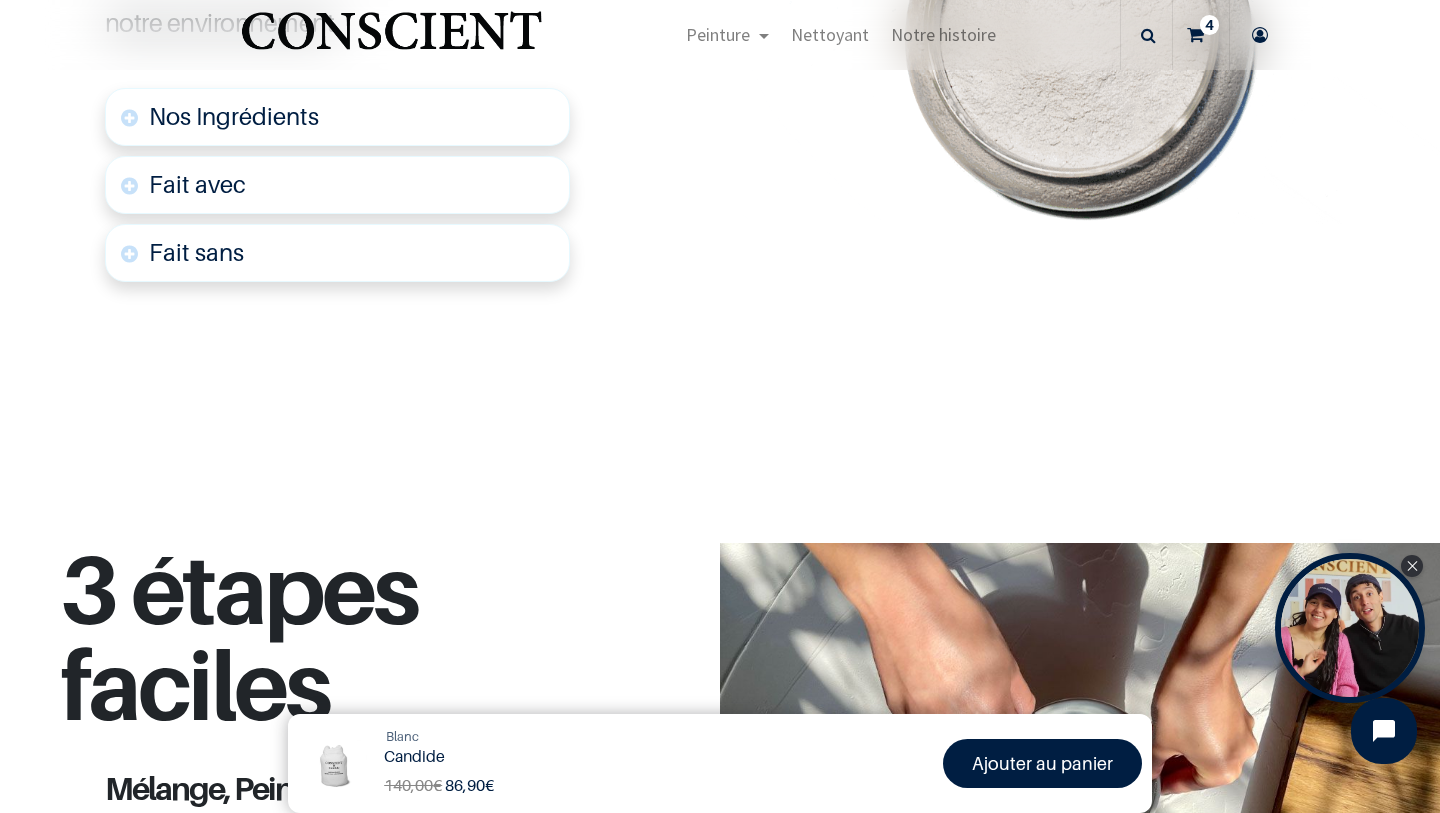 click 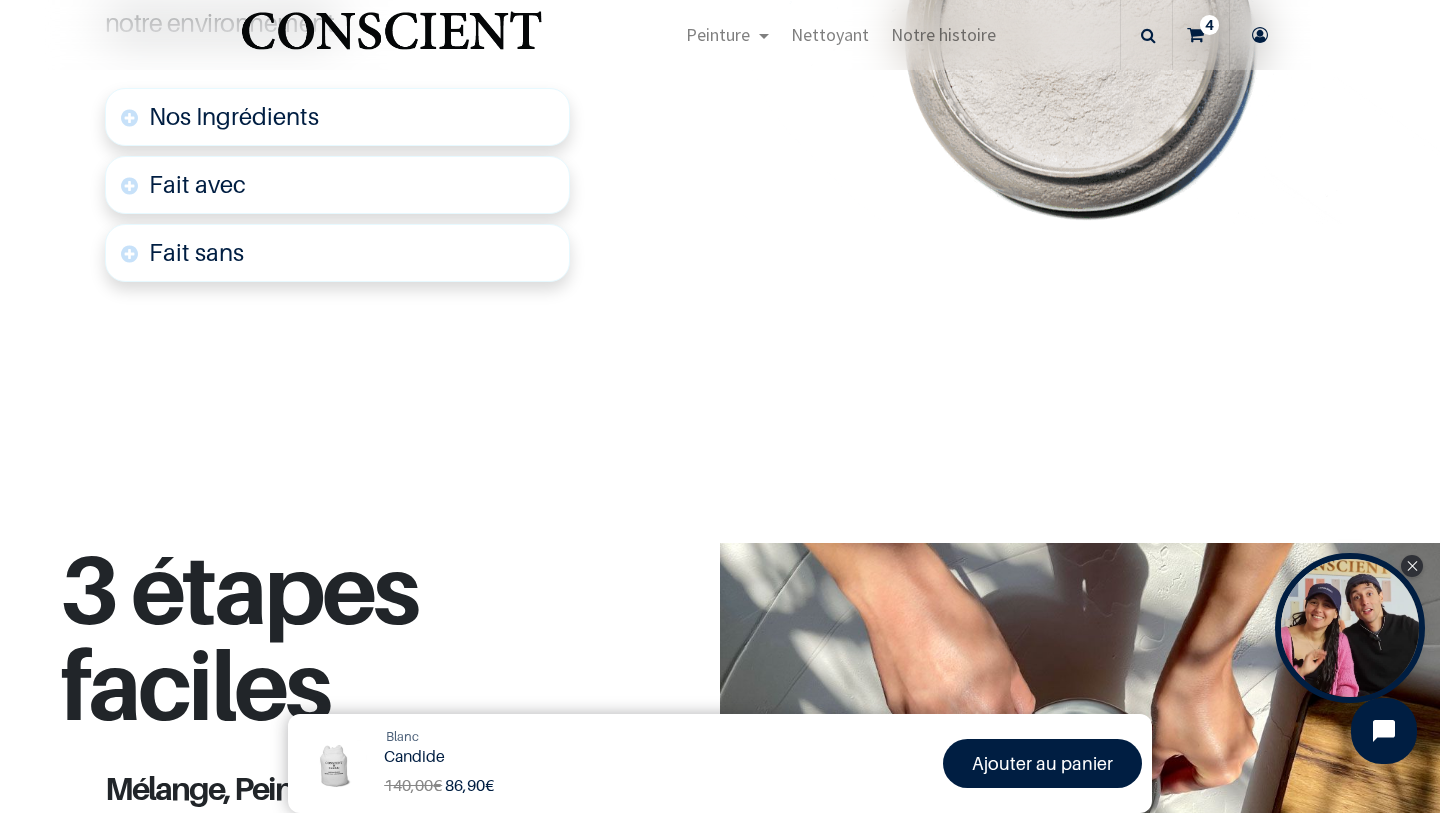 click 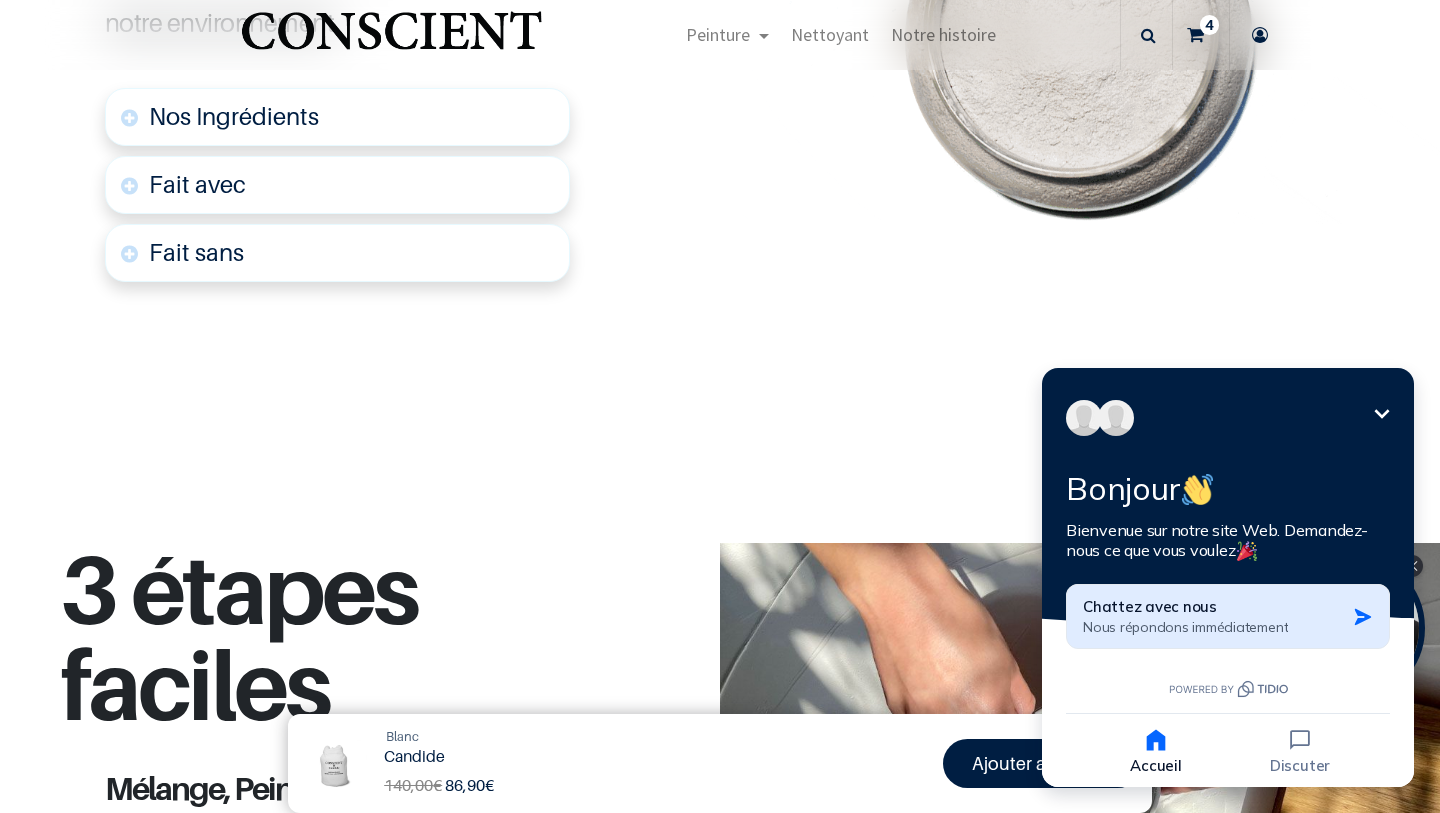click on "Nous répondons immédiatement" at bounding box center [1185, 627] 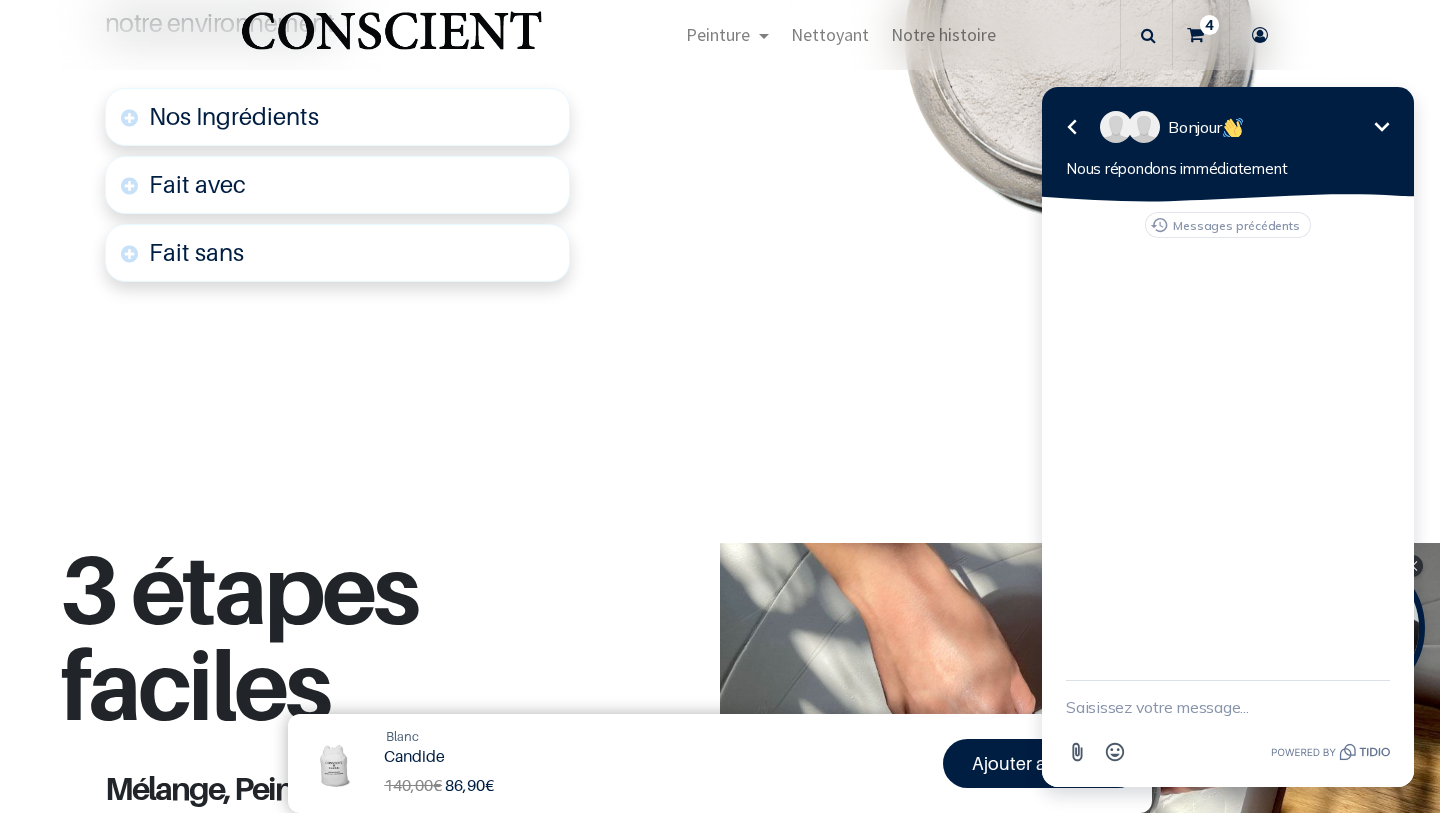 click at bounding box center (1228, 707) 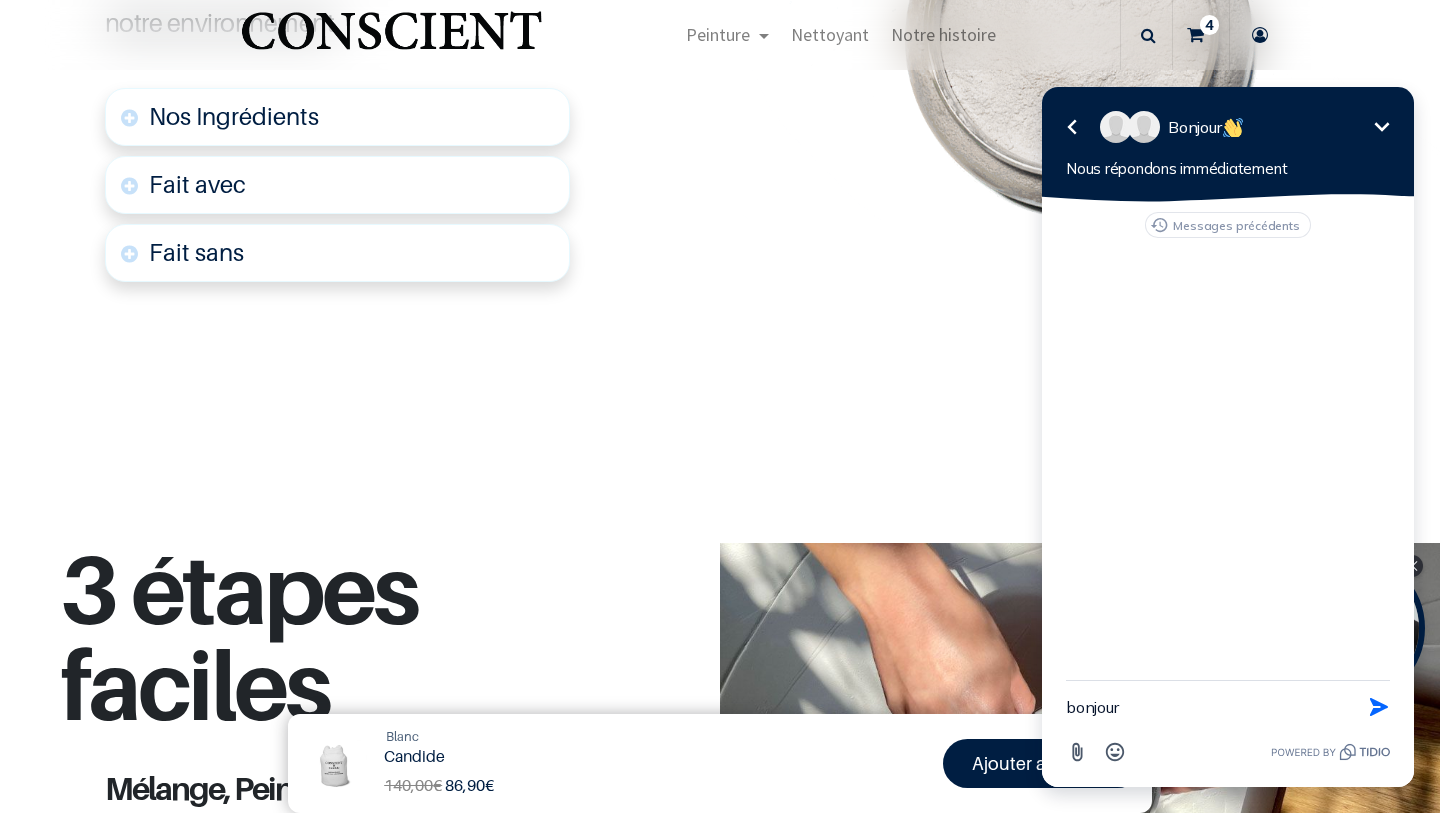 type on "bonjour" 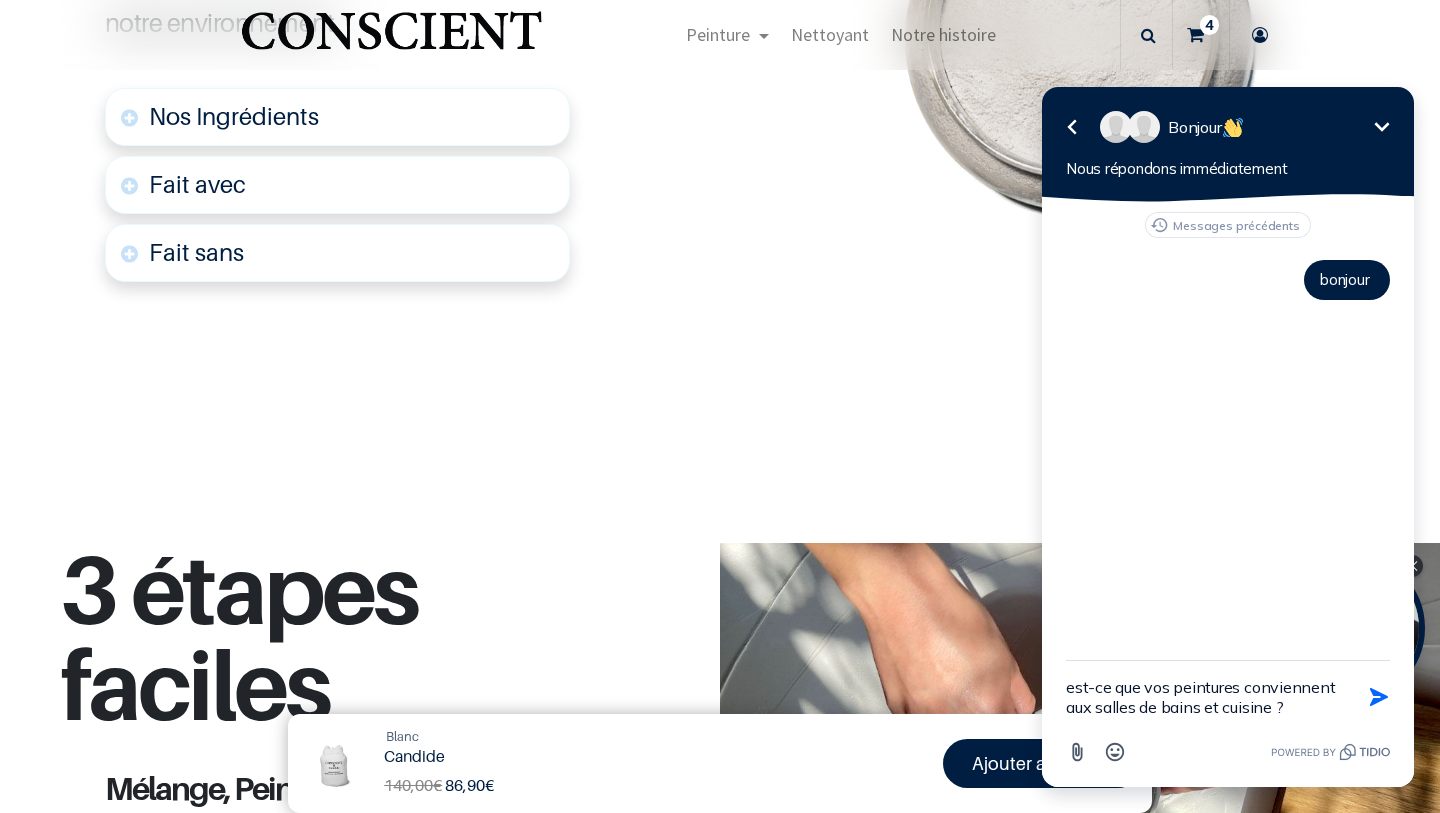type on "est-ce que vos peintures conviennent aux salles de bains et cuisine ?" 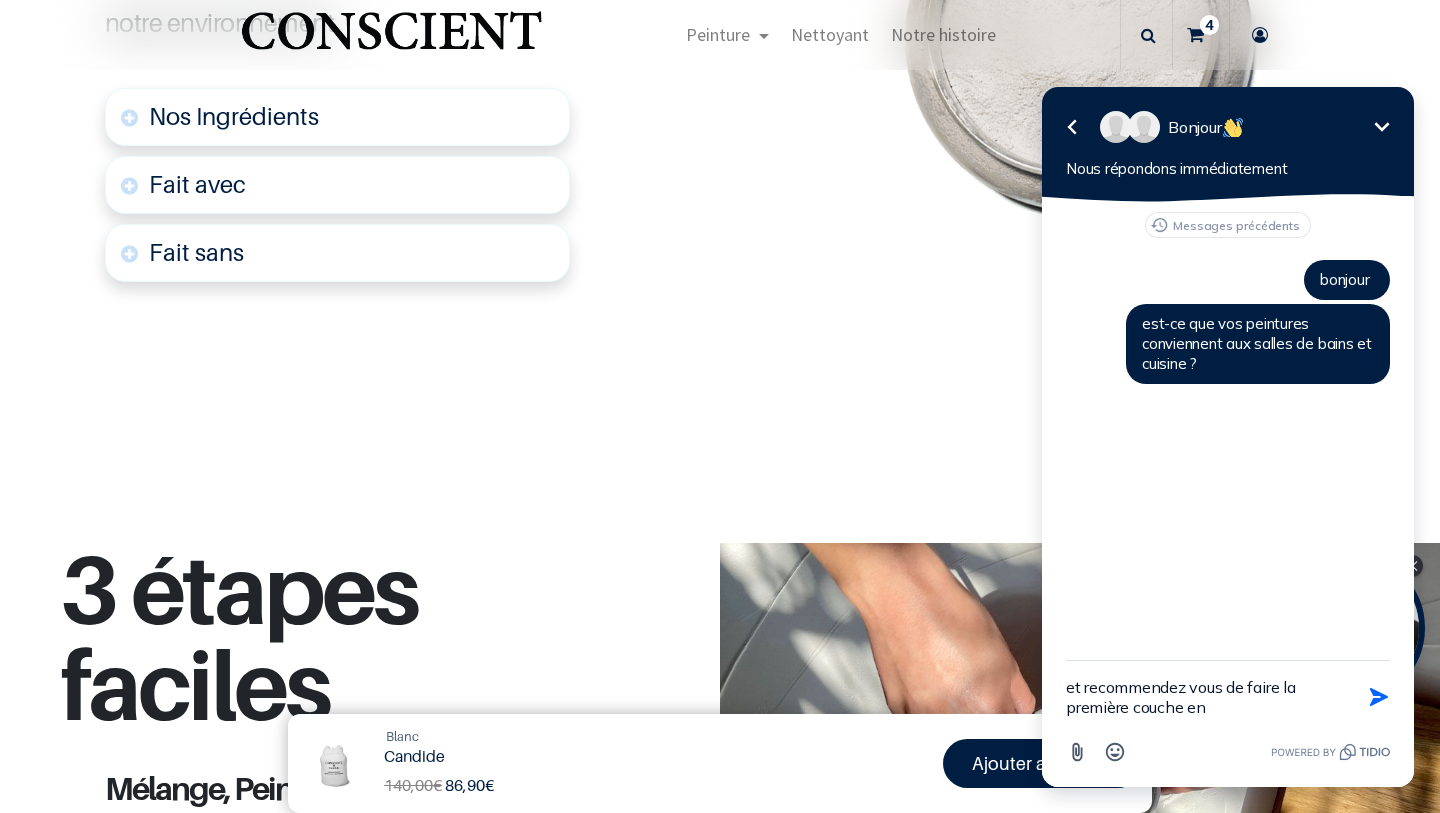 click on "et recommendez vous de faire la première couche en" at bounding box center [1203, 697] 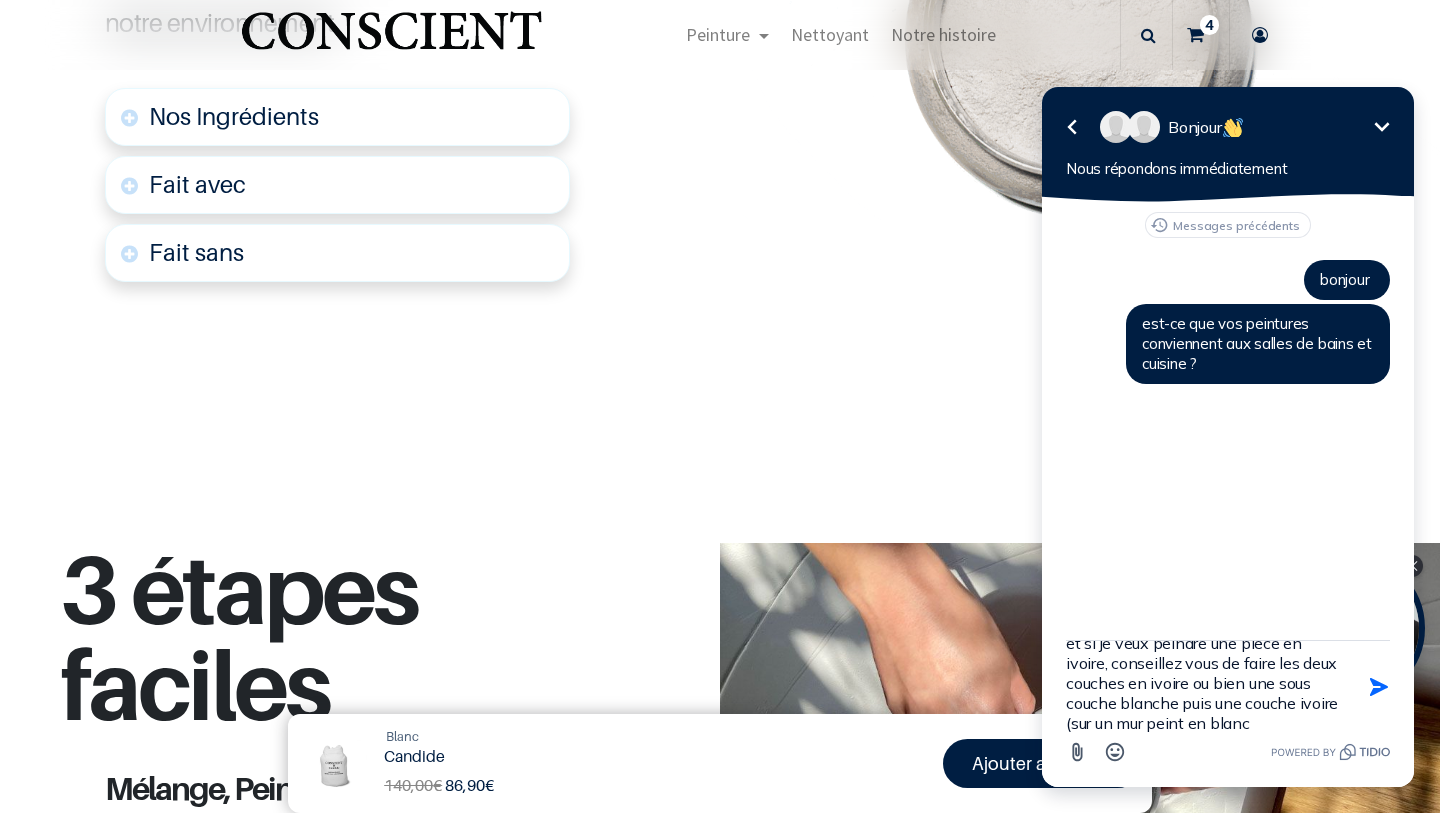scroll, scrollTop: 44, scrollLeft: 0, axis: vertical 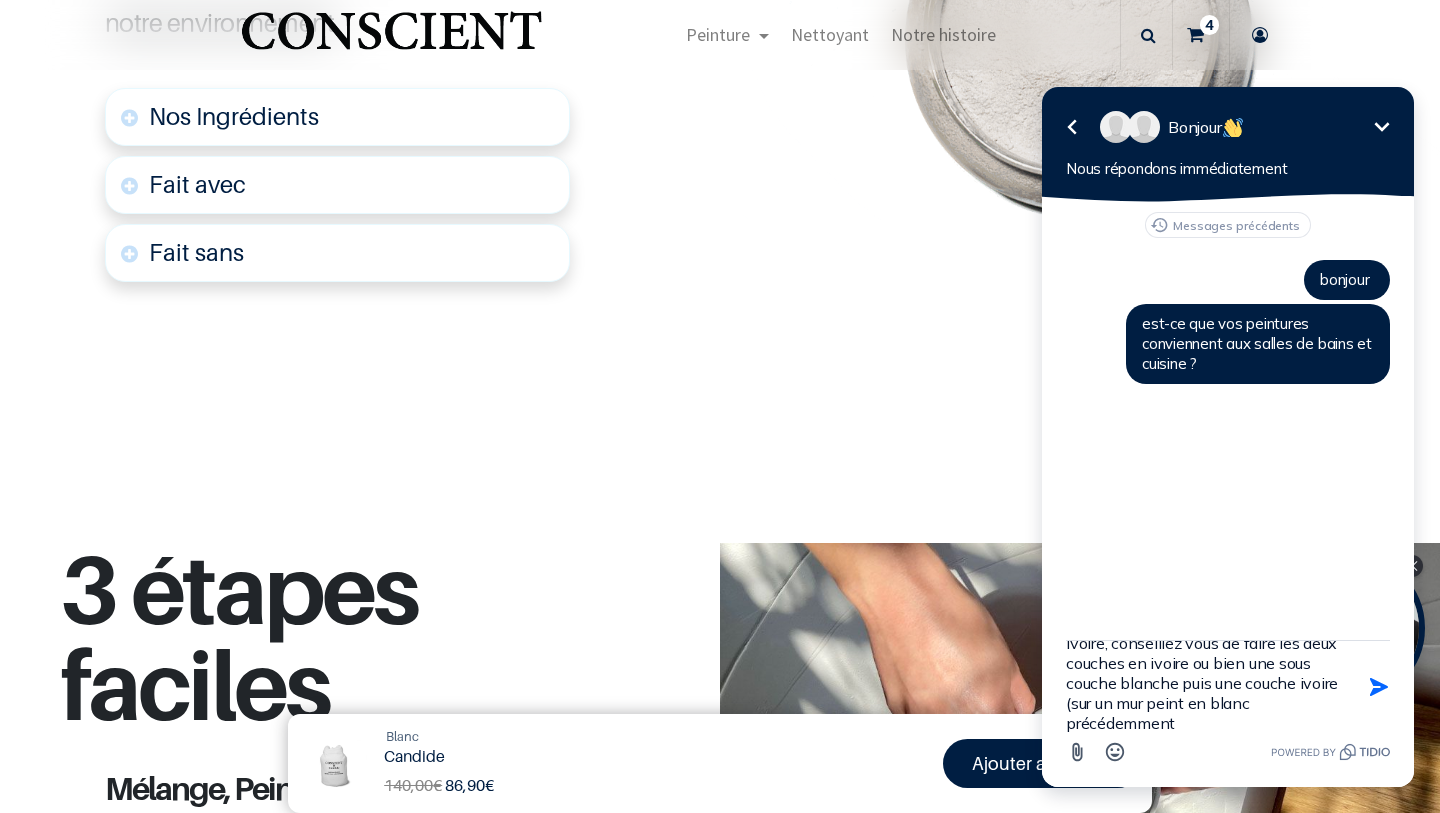 type on "et si je veux peindre une pièce en ivoire, conseillez vous de faire les deux couches en ivoire ou bien une sous couche blanche puis une couche ivoire (sur un mur peint en blanc précédemment)" 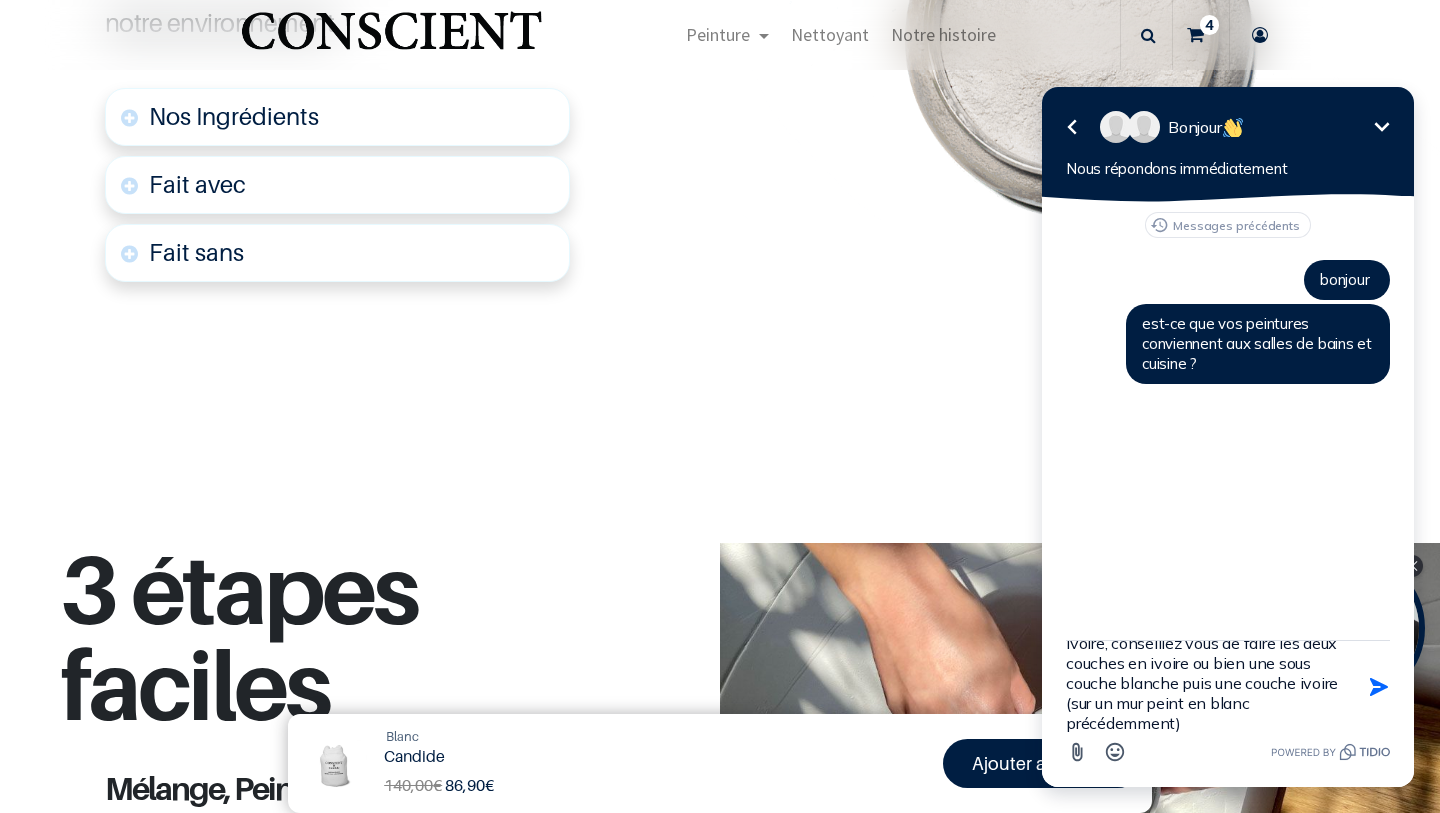 type 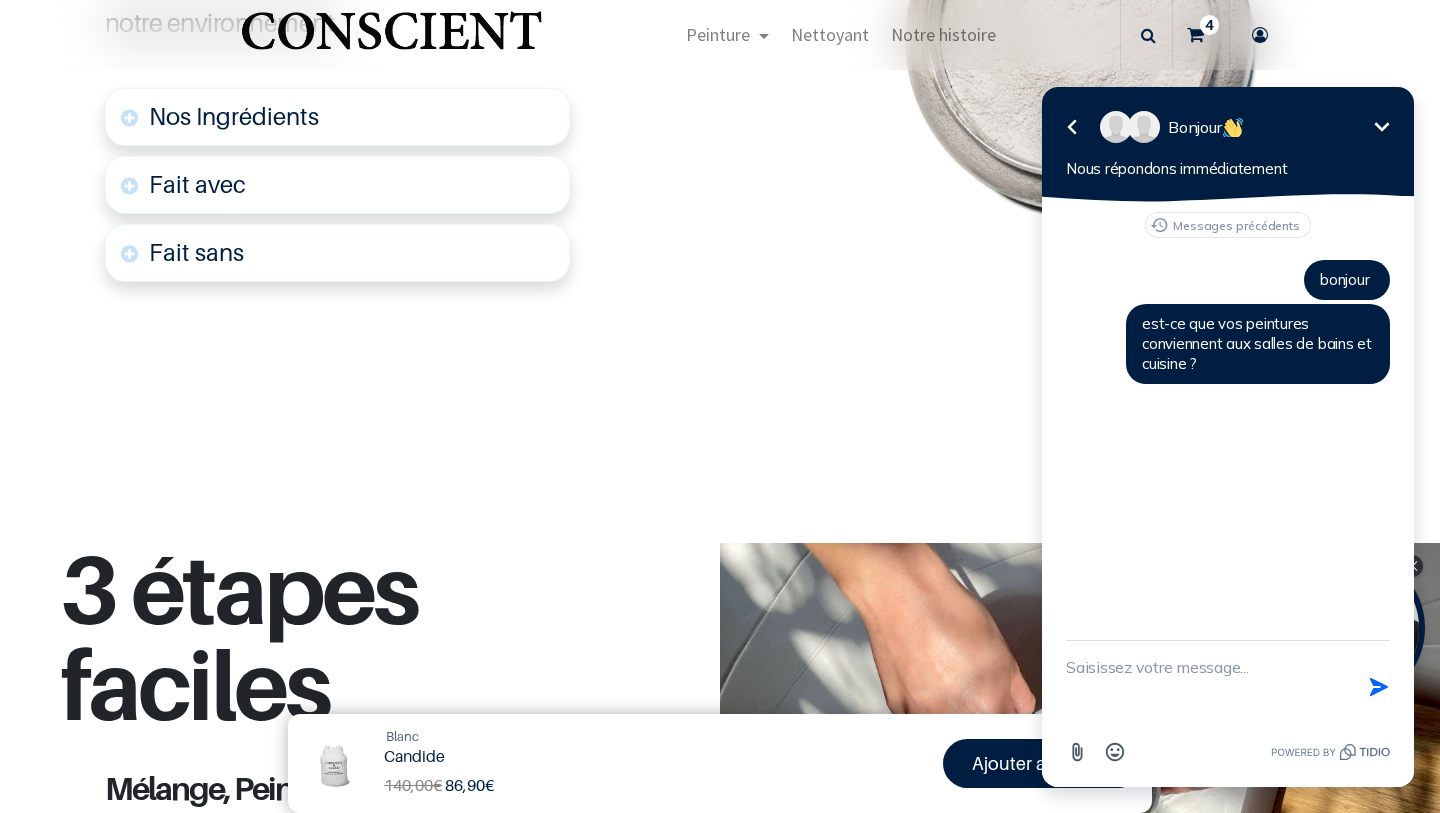 scroll, scrollTop: 0, scrollLeft: 0, axis: both 